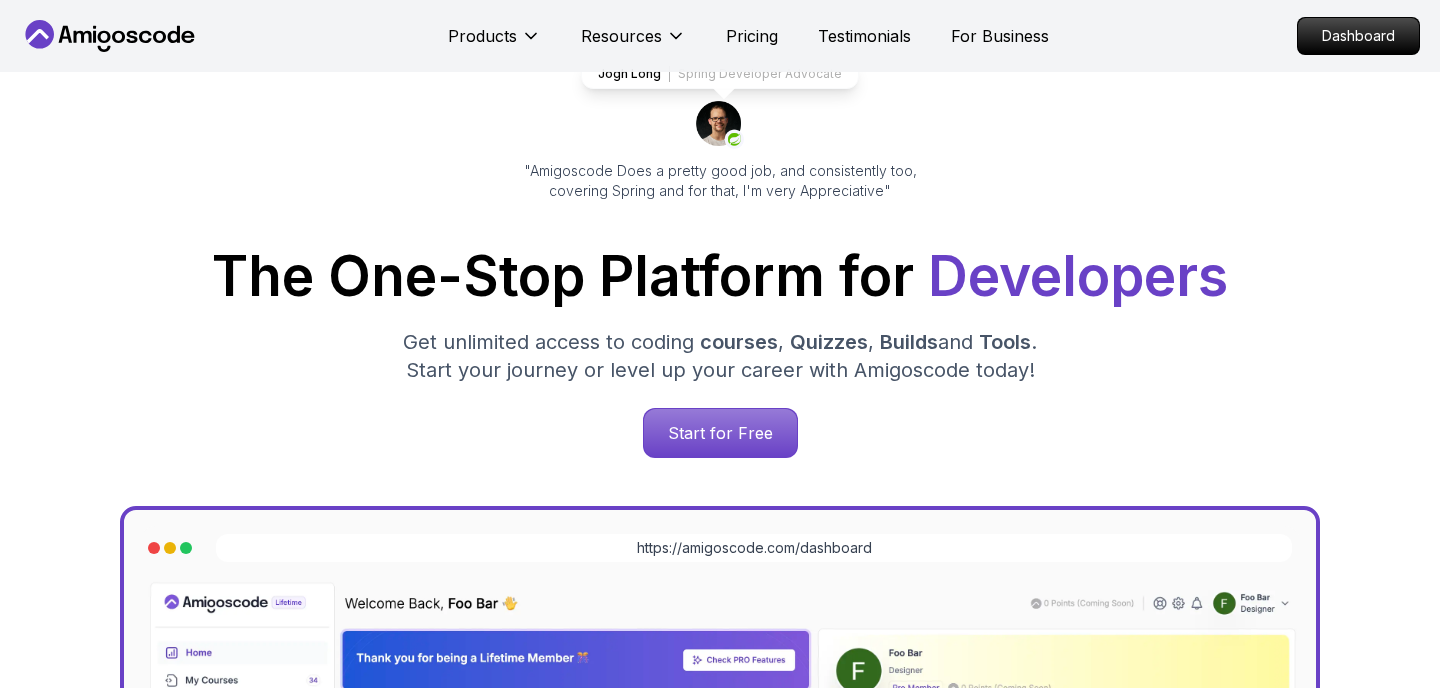 scroll, scrollTop: 407, scrollLeft: 0, axis: vertical 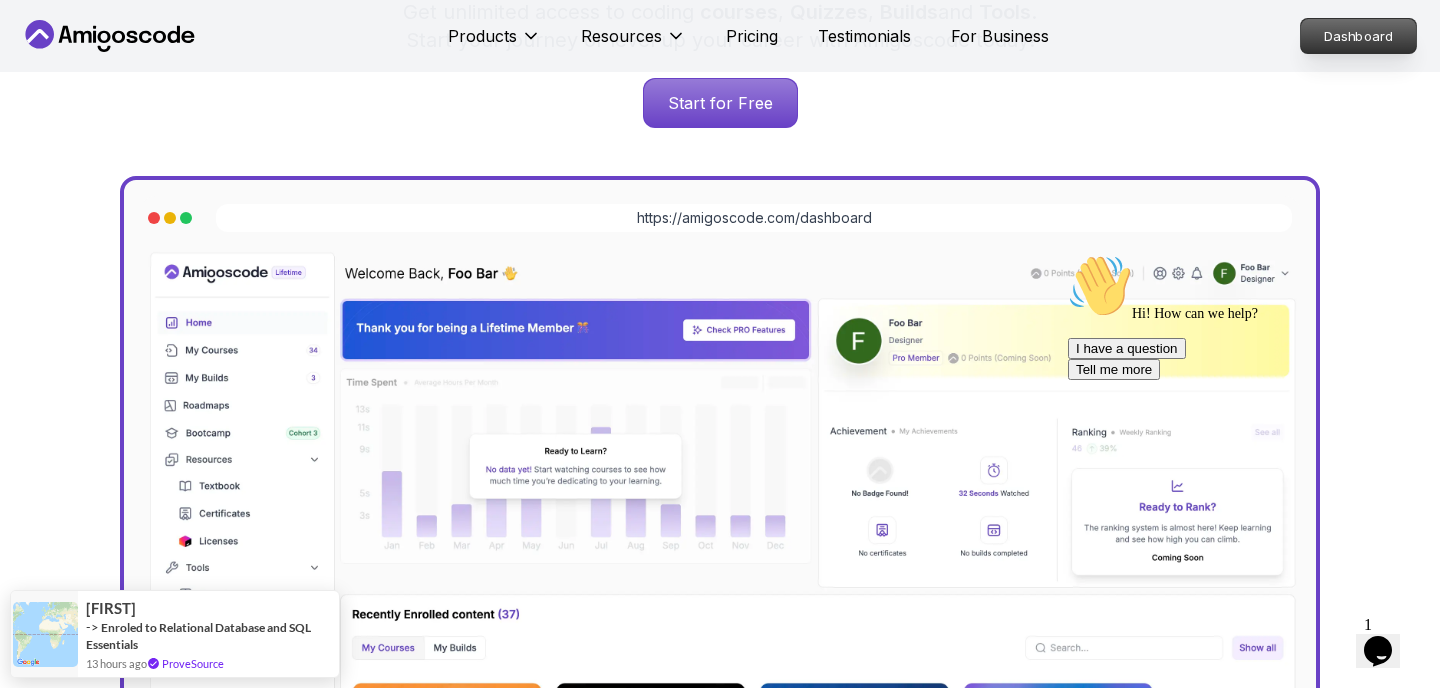 click on "Dashboard" at bounding box center [1358, 36] 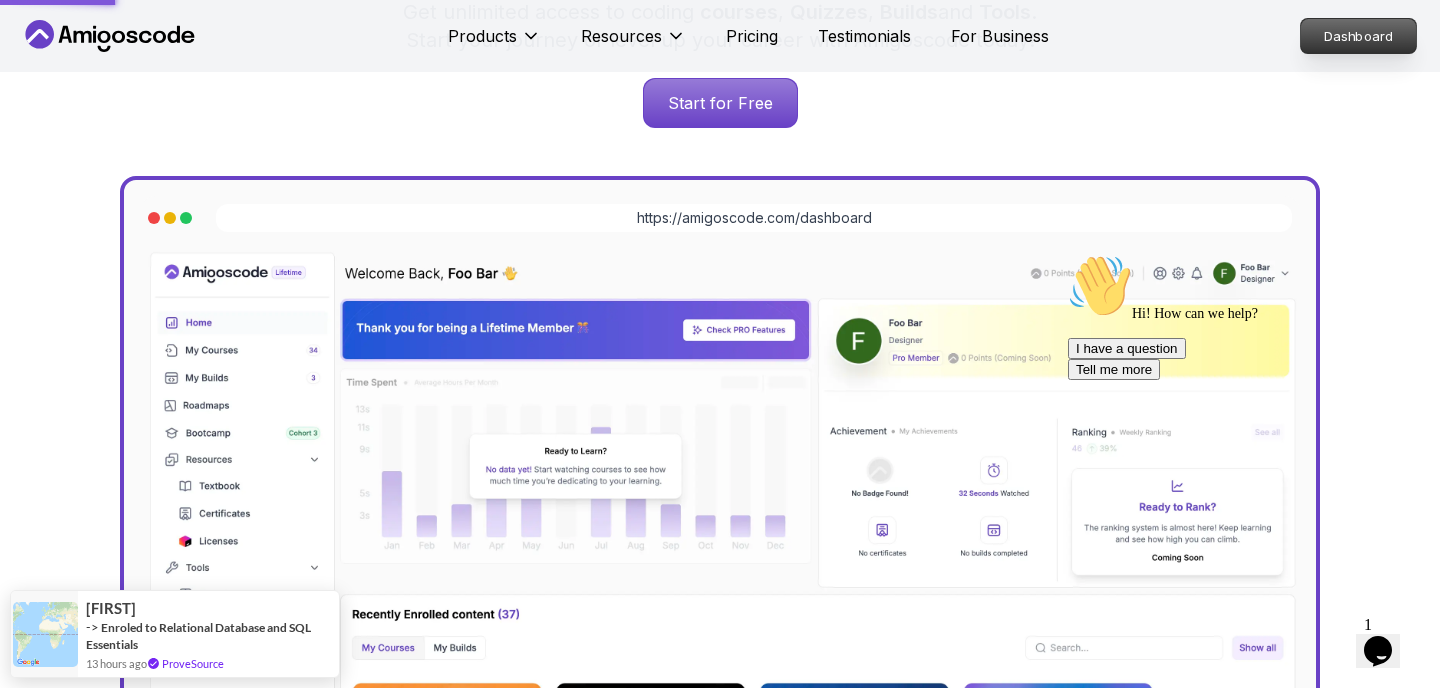 scroll, scrollTop: 0, scrollLeft: 0, axis: both 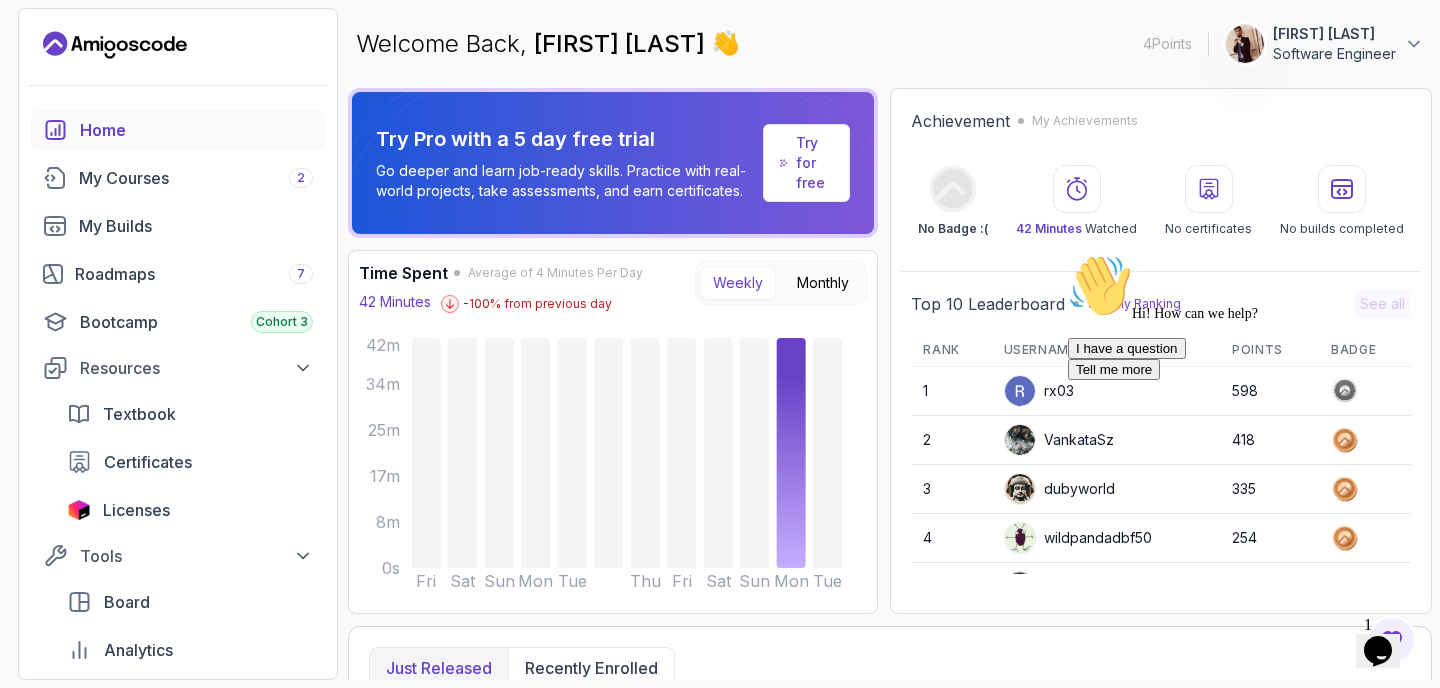click at bounding box center [1068, 254] 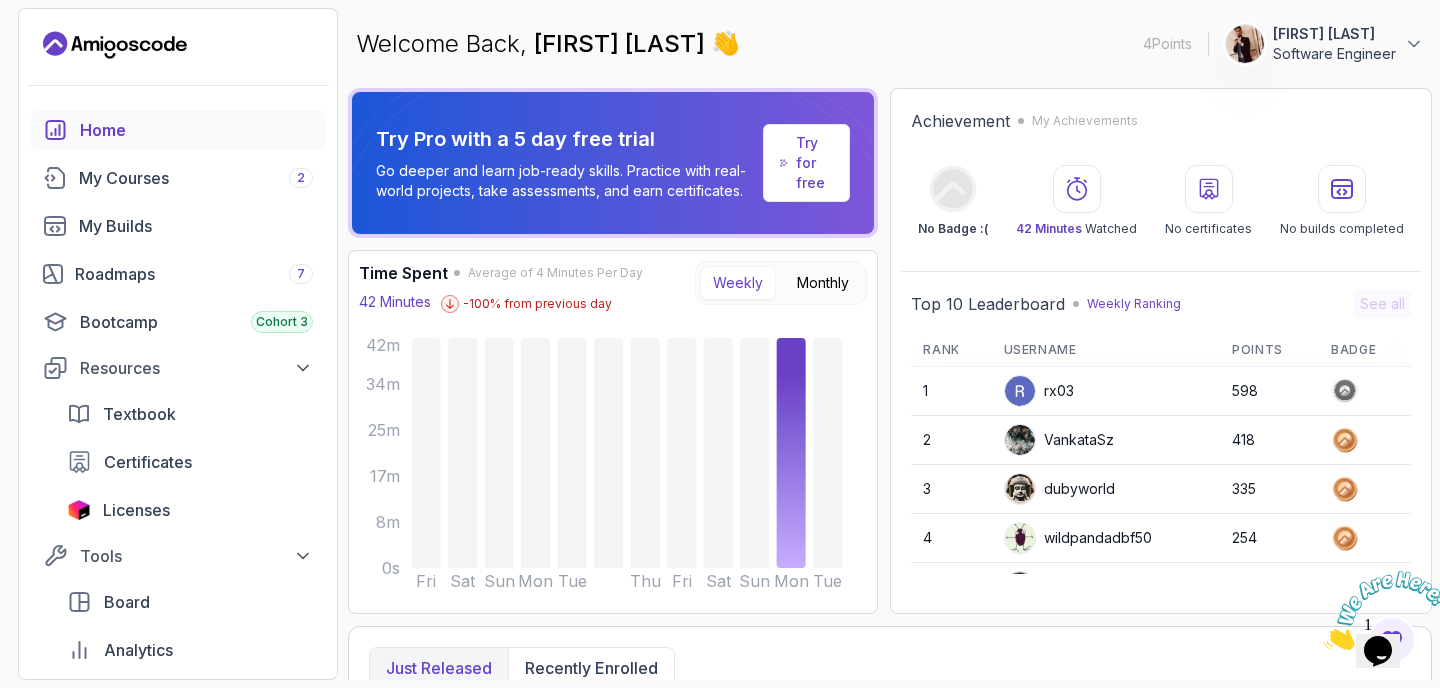 click at bounding box center (1324, 644) 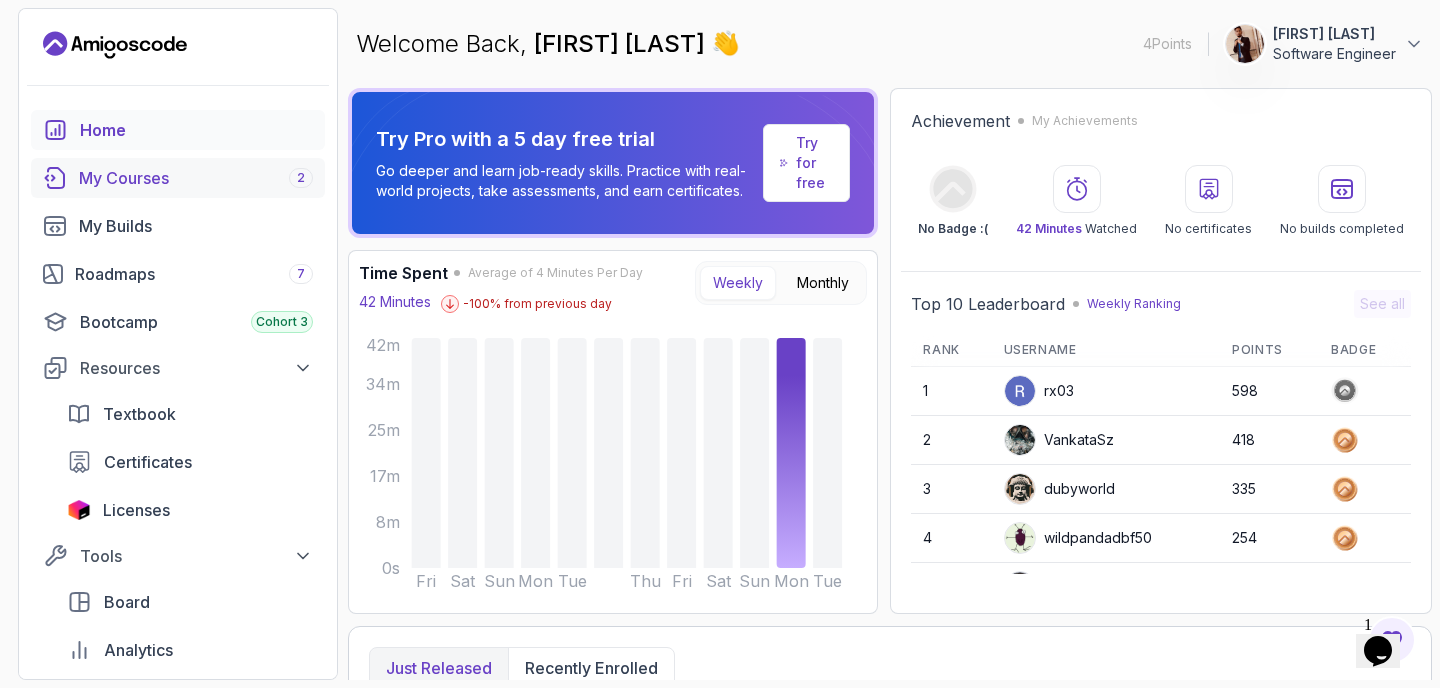 click on "My Courses 2" at bounding box center [178, 178] 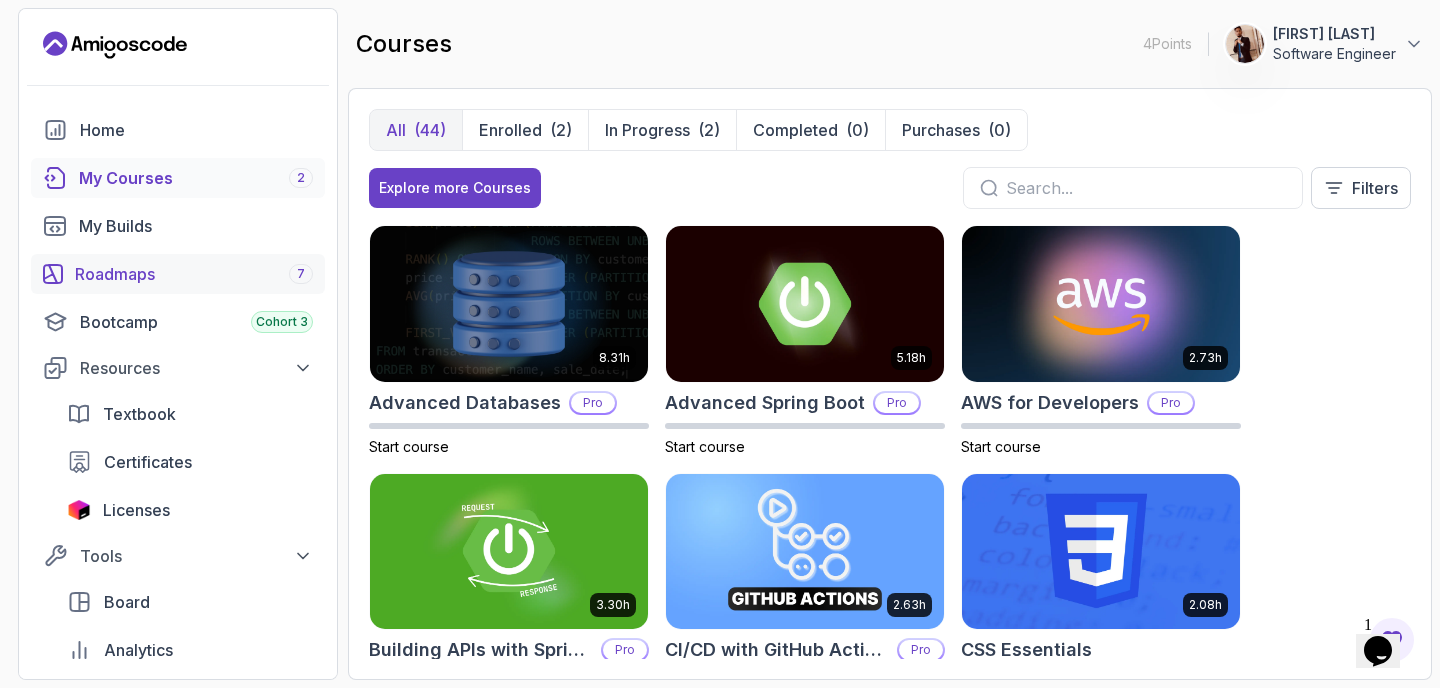click on "Roadmaps 7" at bounding box center [178, 274] 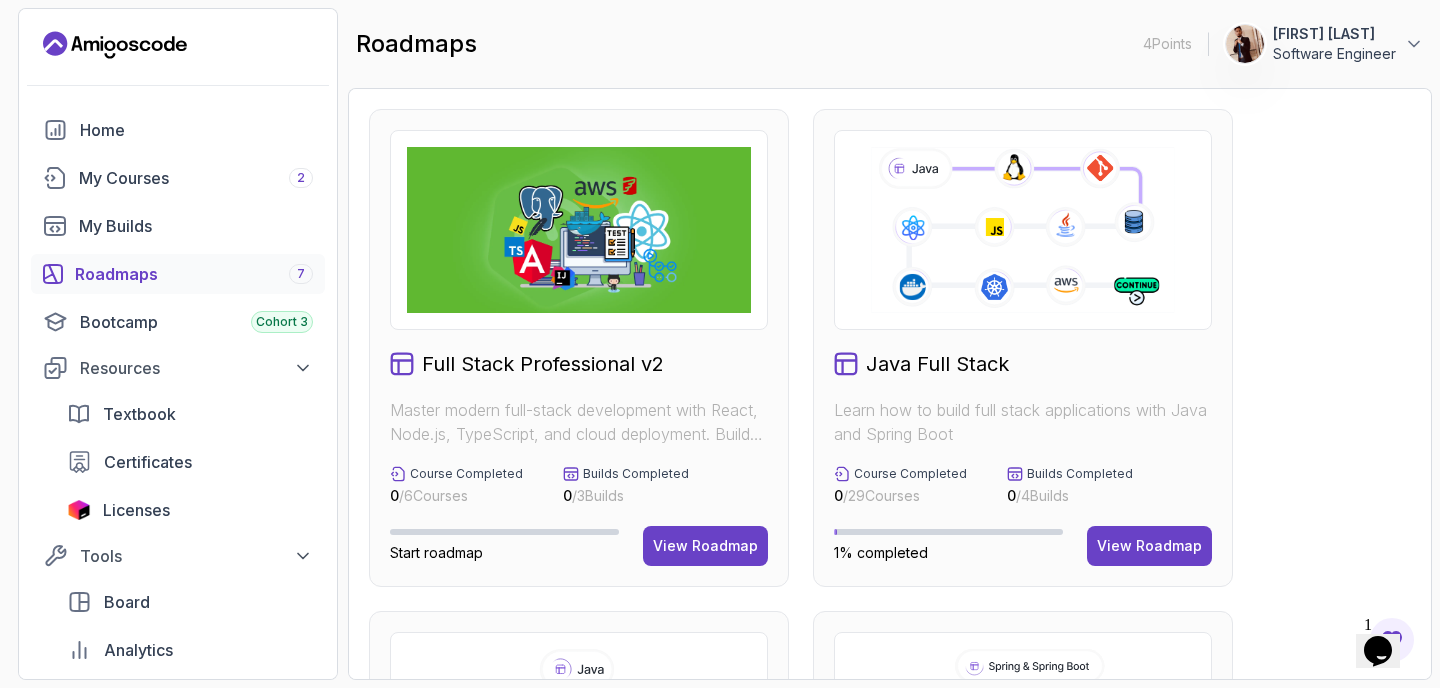 scroll, scrollTop: 56, scrollLeft: 0, axis: vertical 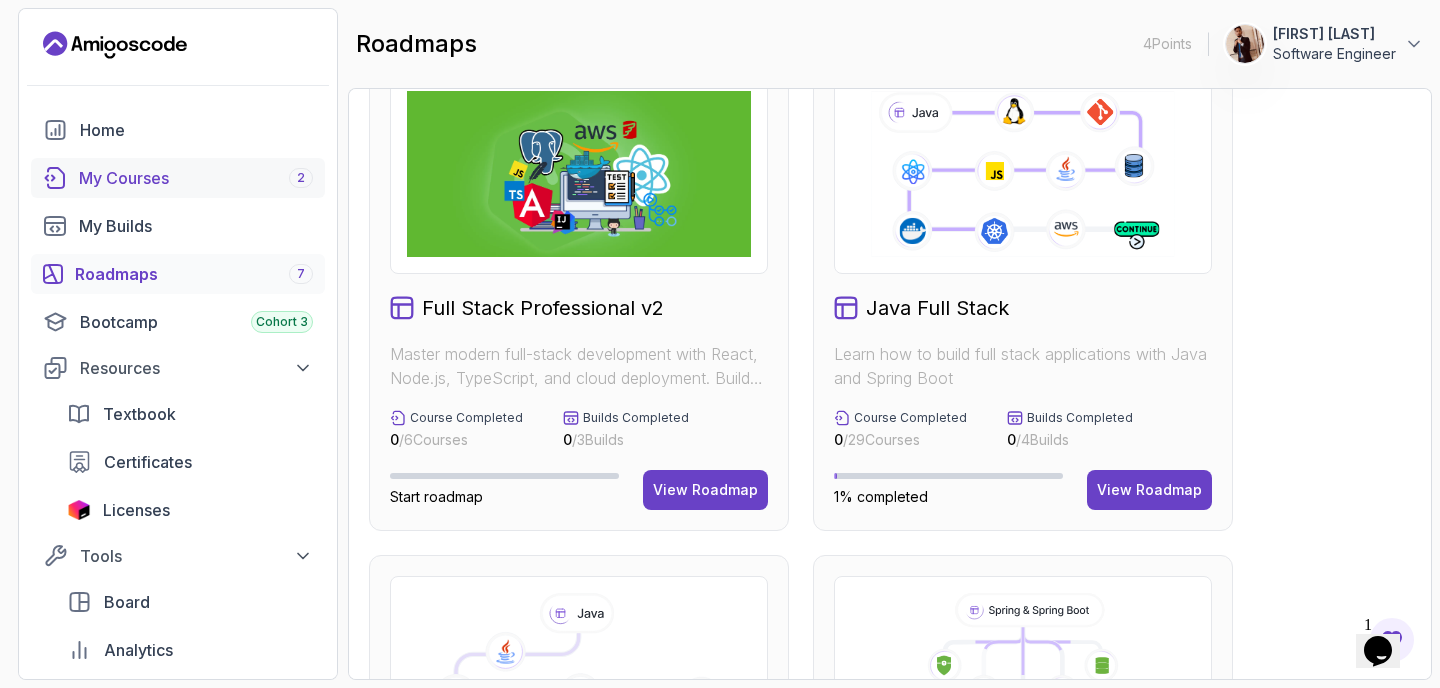click on "My Courses 2" at bounding box center [196, 178] 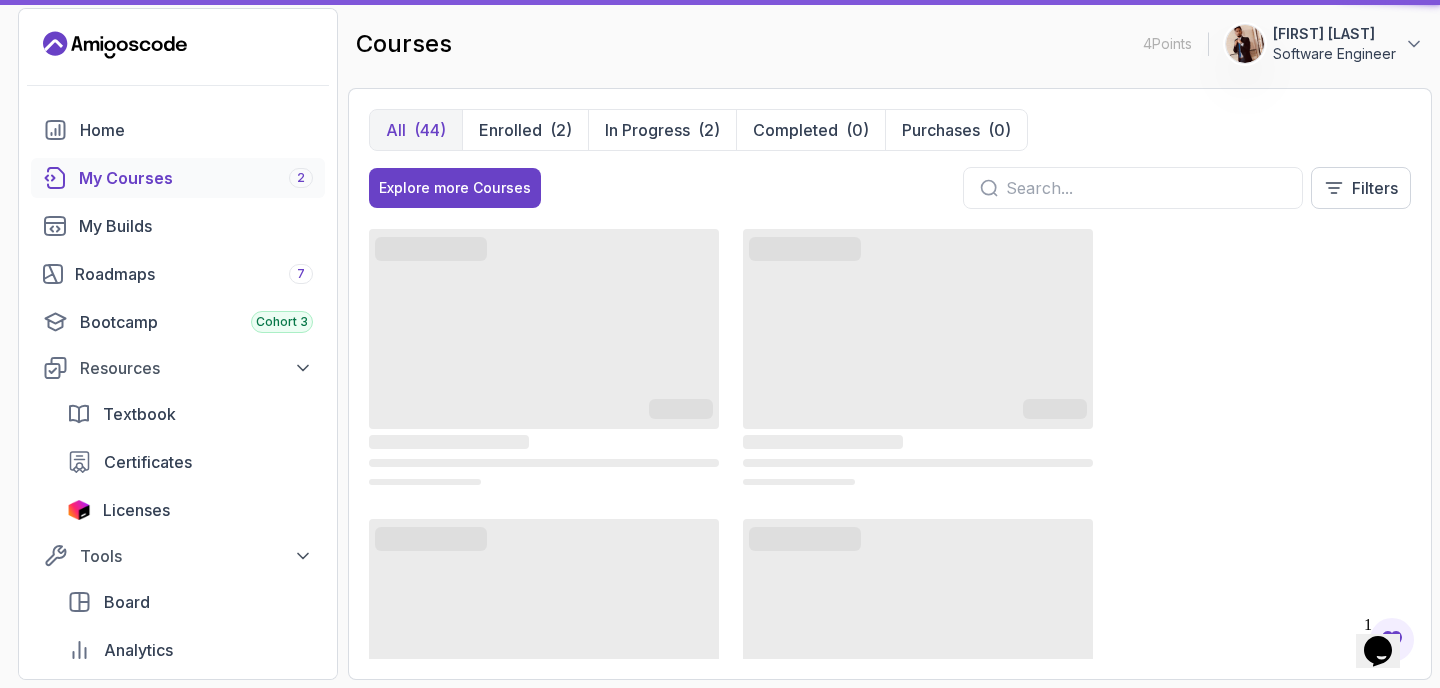 scroll, scrollTop: 0, scrollLeft: 0, axis: both 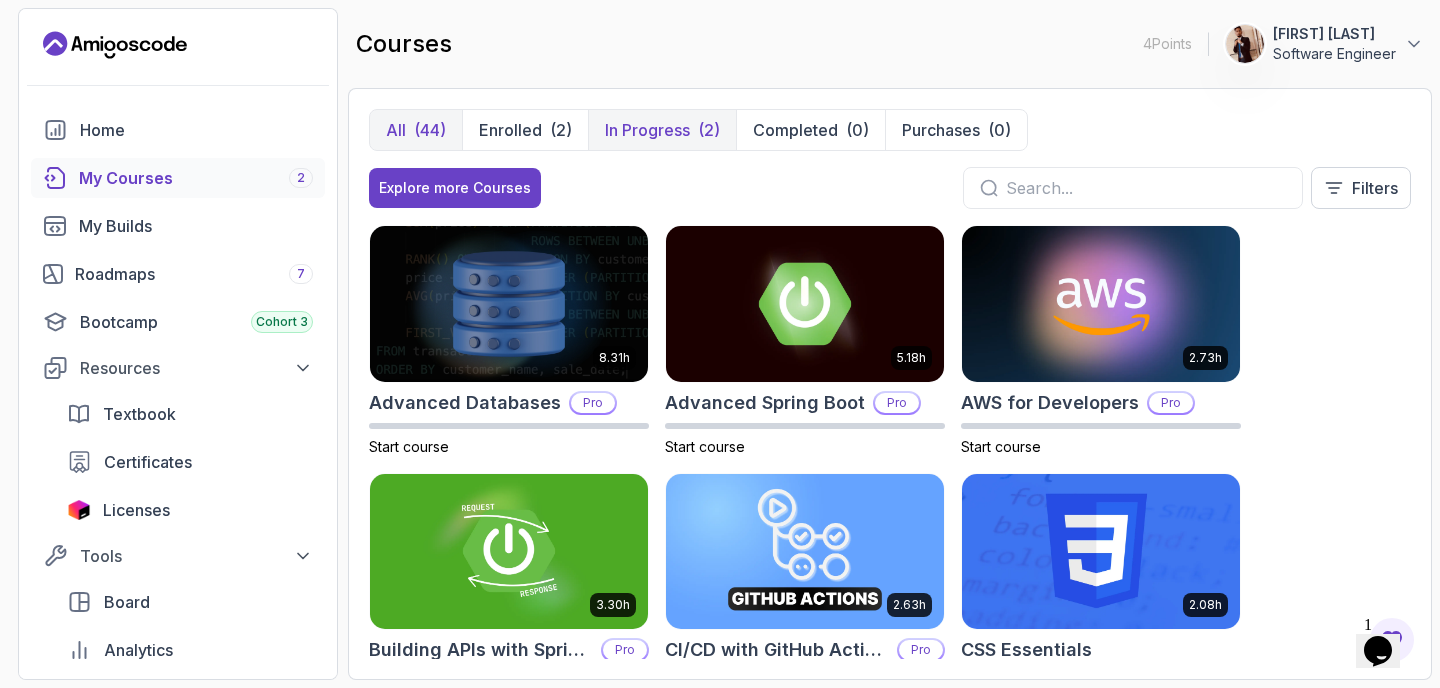 click on "In Progress" at bounding box center (647, 130) 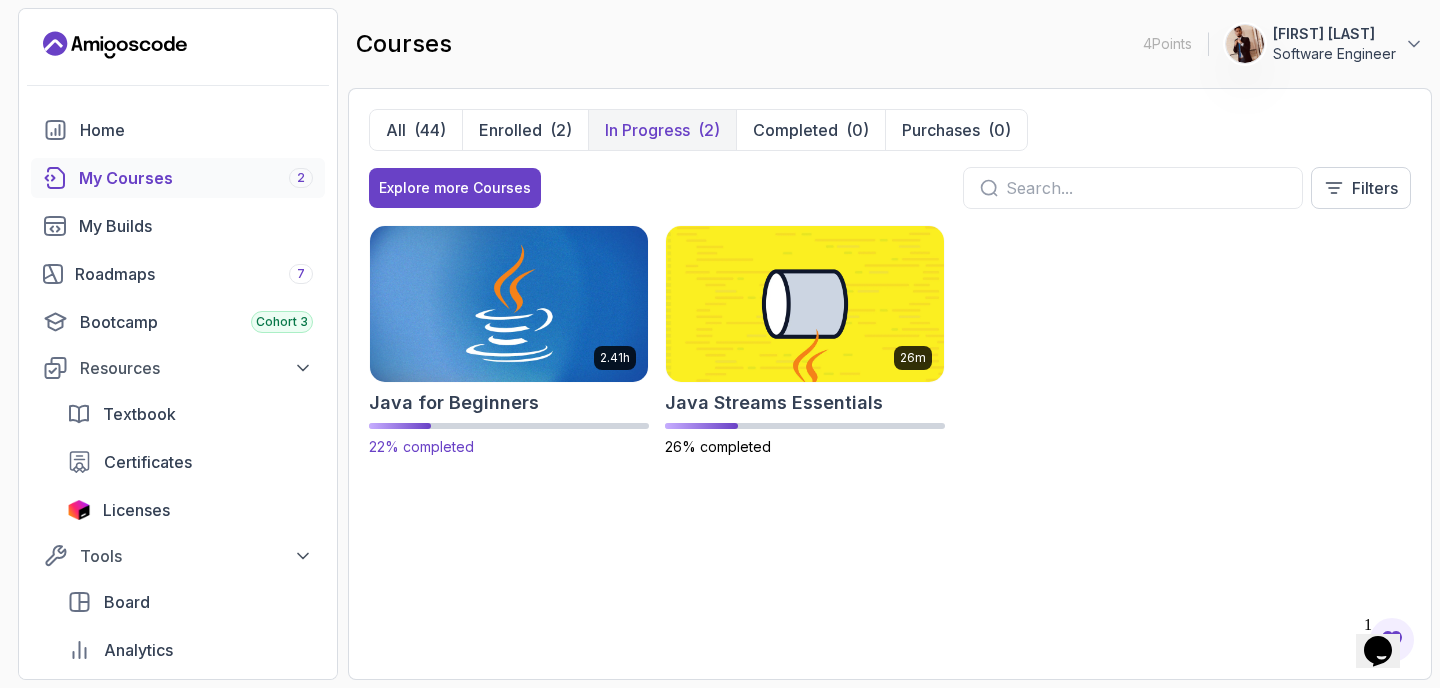 click at bounding box center [509, 303] 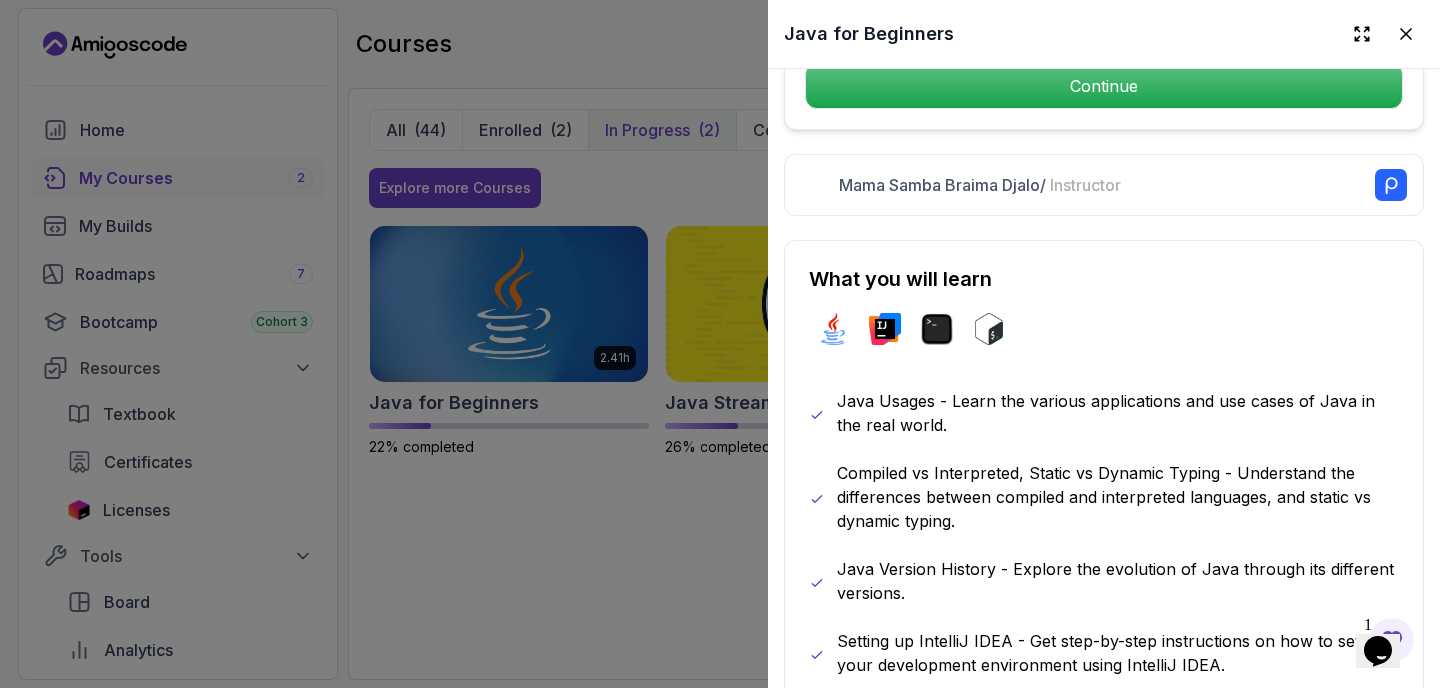 scroll, scrollTop: 790, scrollLeft: 0, axis: vertical 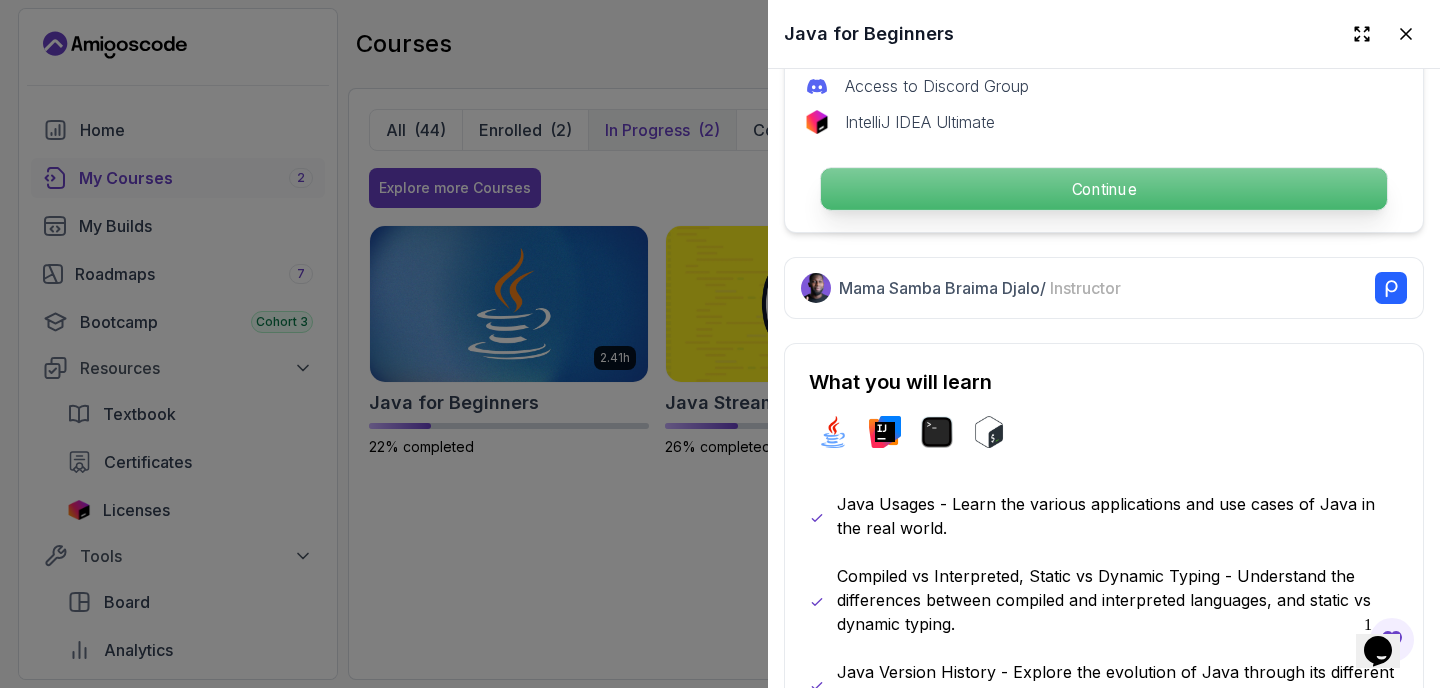 click on "Continue" at bounding box center [1104, 189] 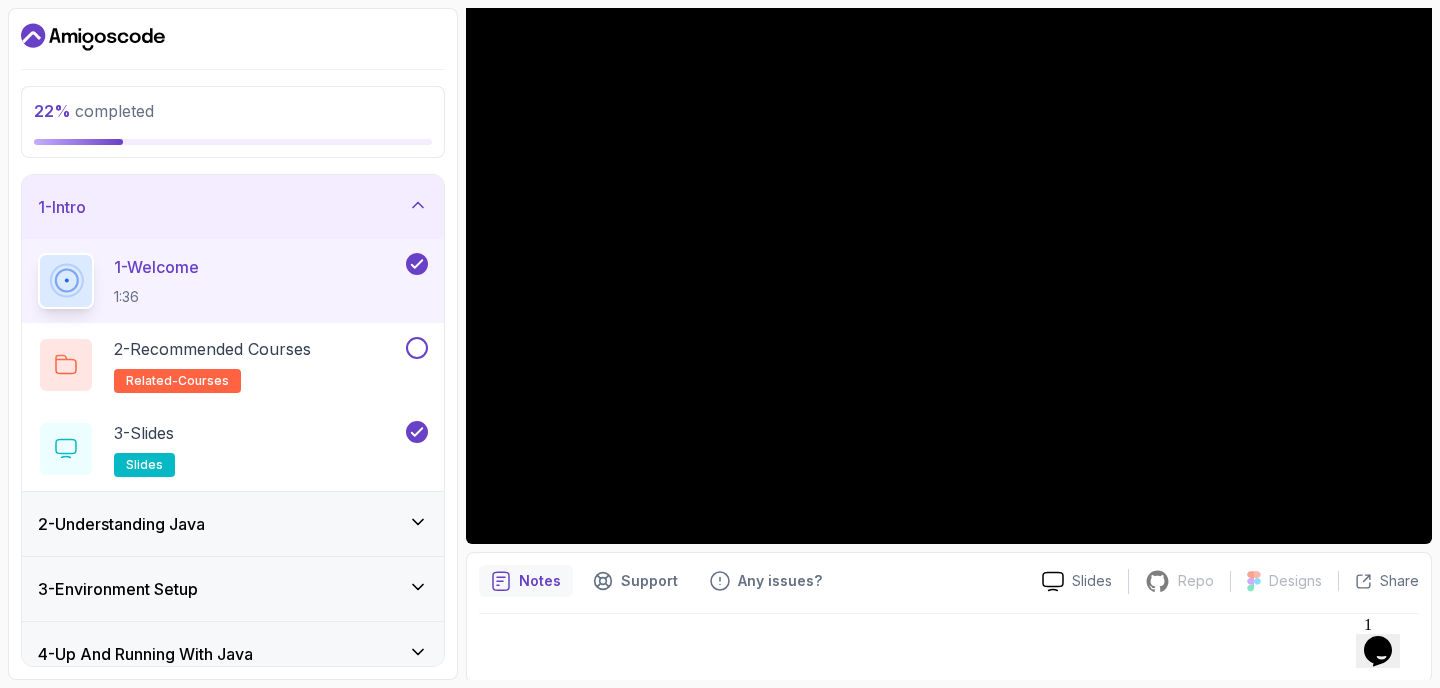 scroll, scrollTop: 180, scrollLeft: 0, axis: vertical 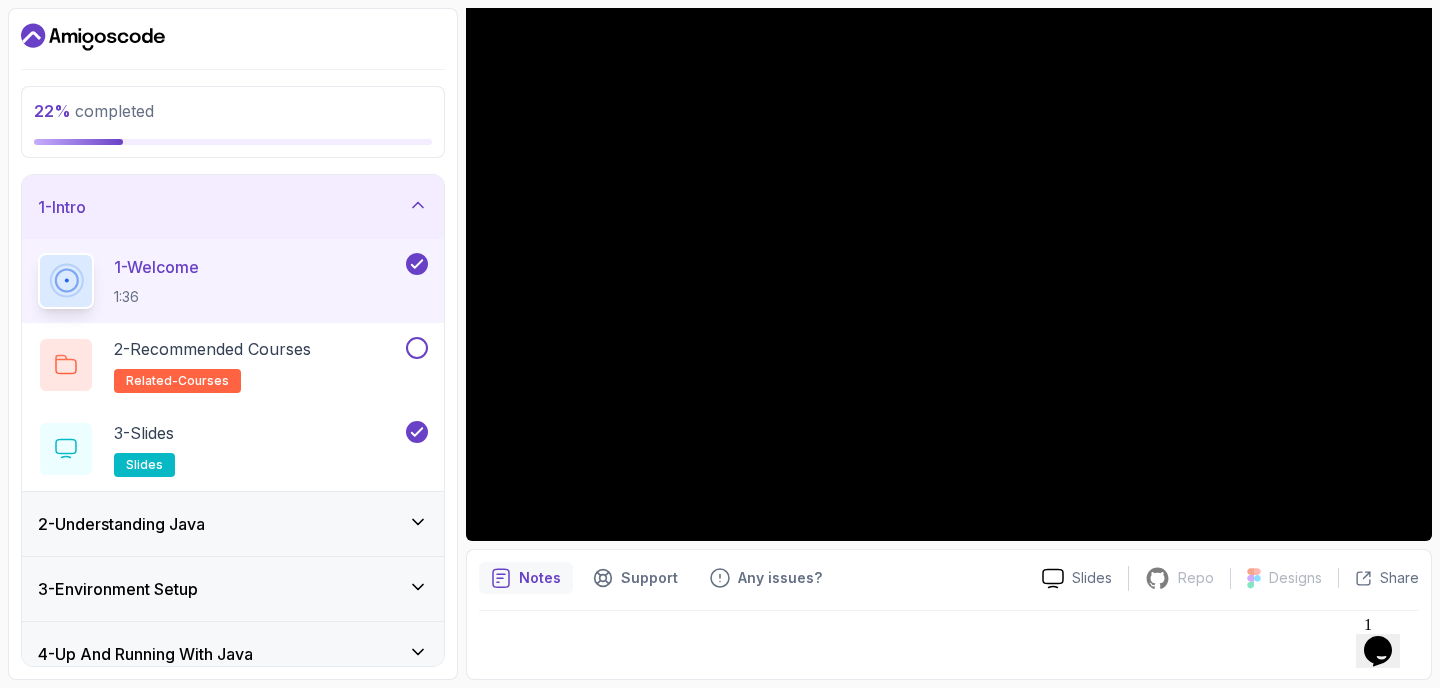 click on "2  -  Understanding Java" at bounding box center [233, 524] 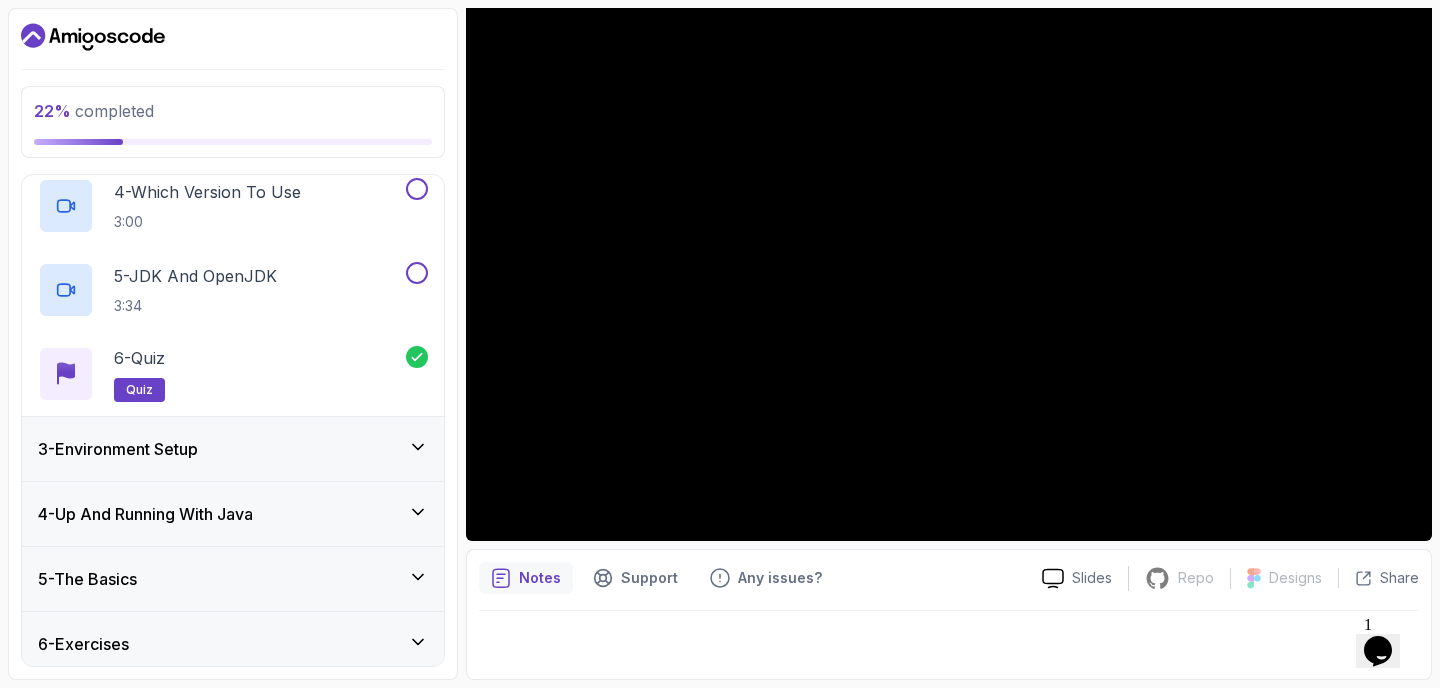 scroll, scrollTop: 428, scrollLeft: 0, axis: vertical 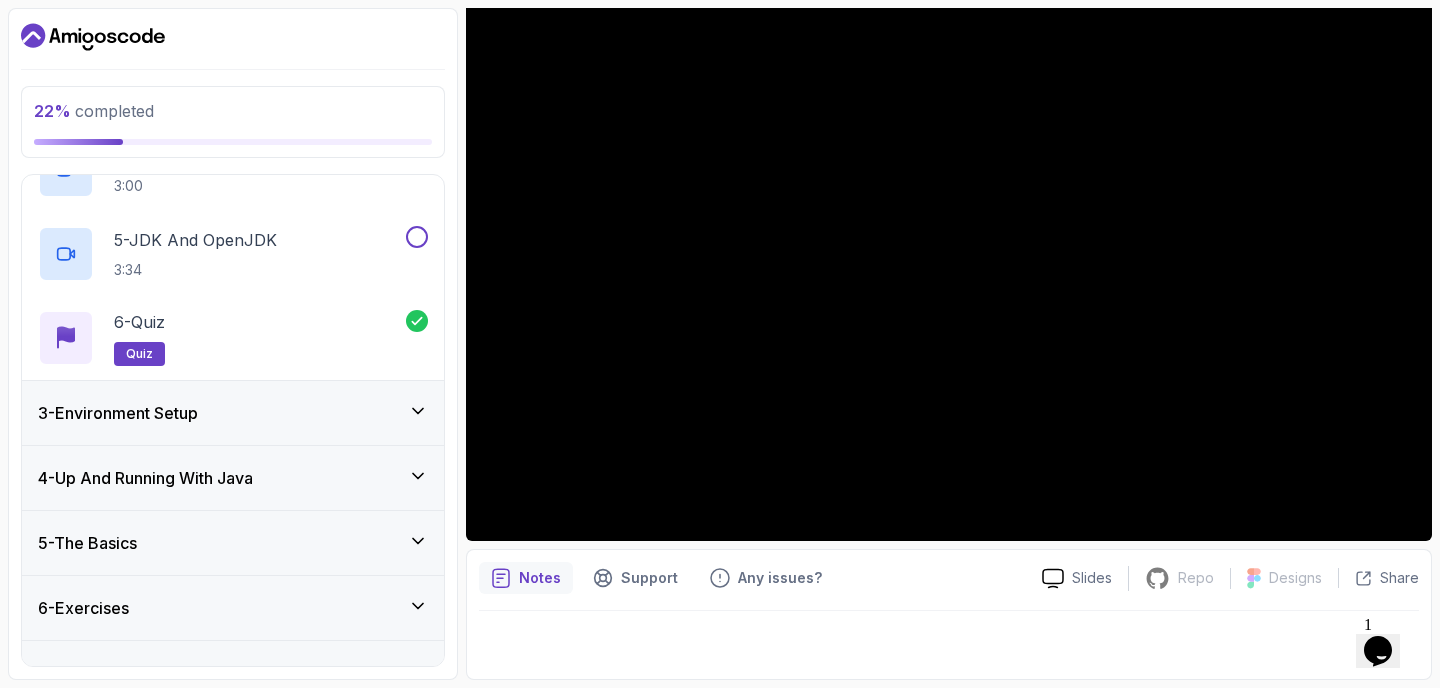 click on "3  -  Environment Setup" at bounding box center [233, 413] 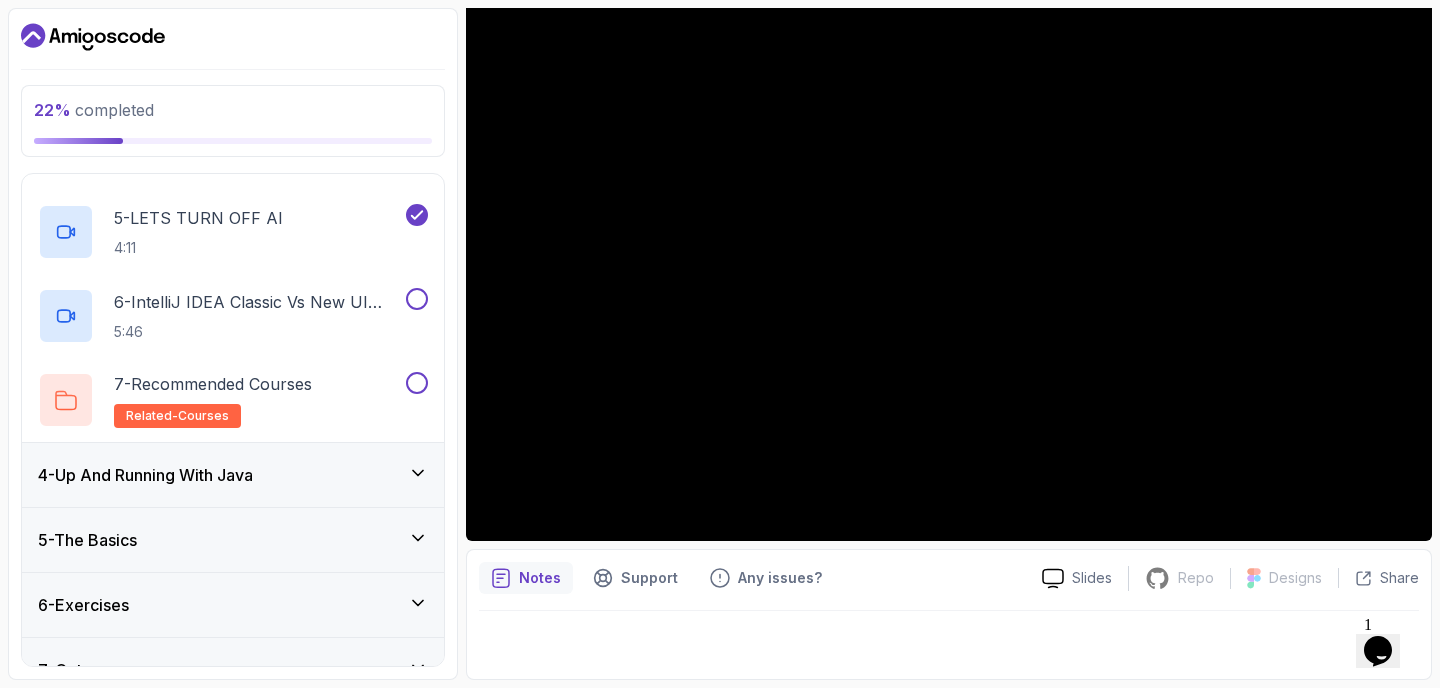 scroll, scrollTop: 550, scrollLeft: 0, axis: vertical 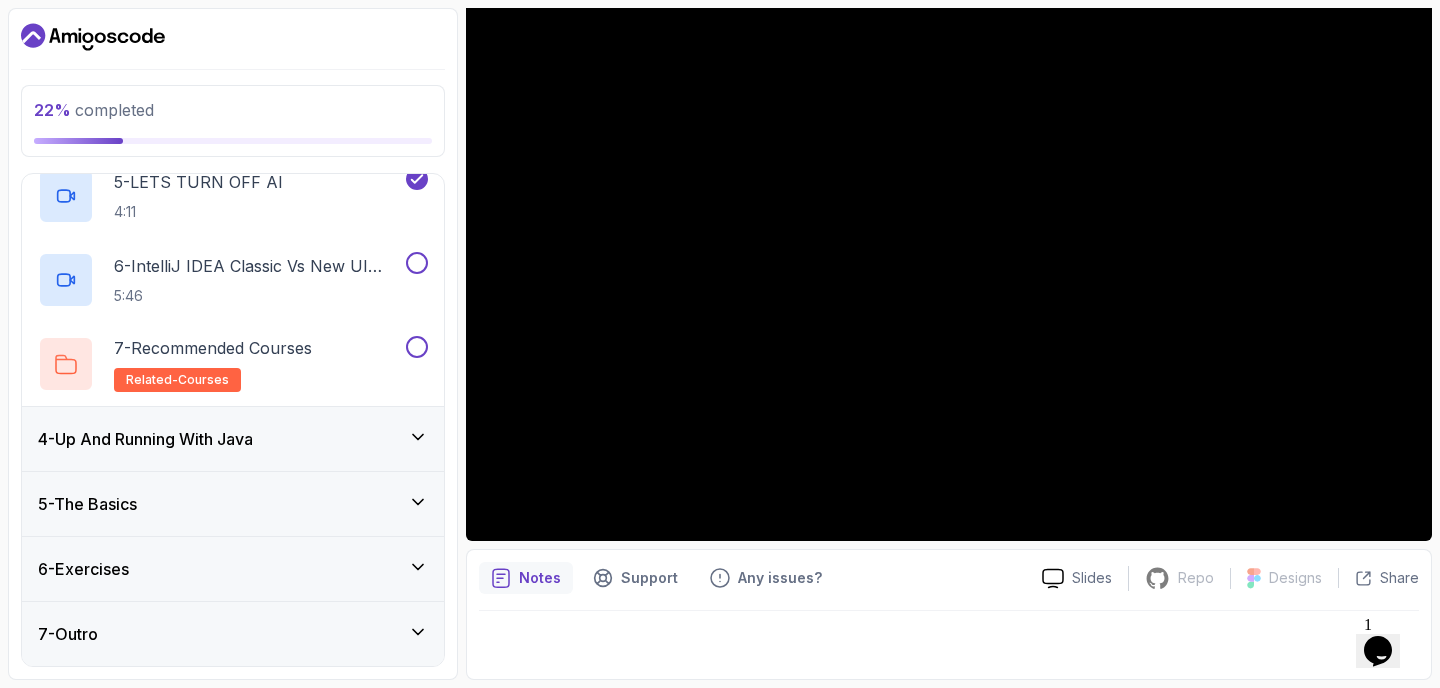 click on "4  -  Up And Running With Java" at bounding box center [233, 439] 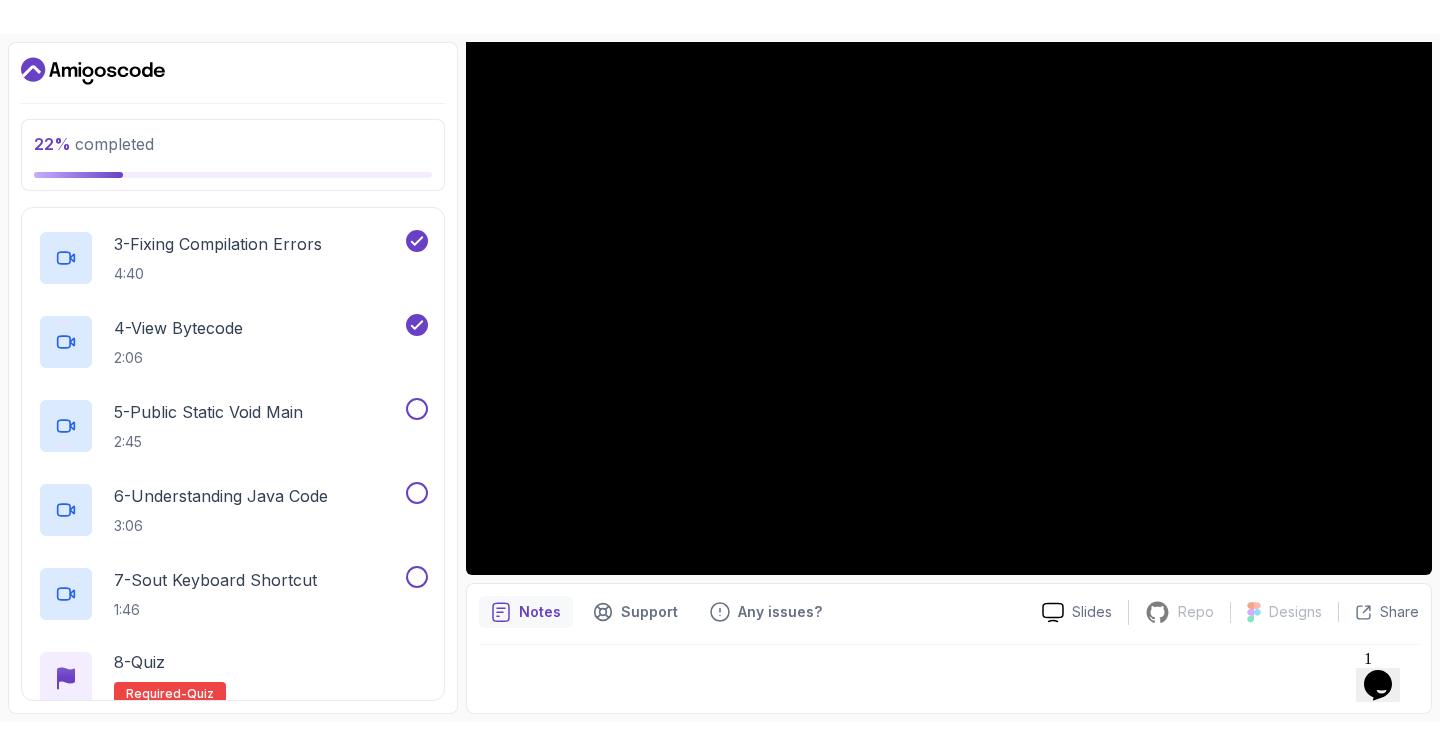 scroll, scrollTop: 426, scrollLeft: 0, axis: vertical 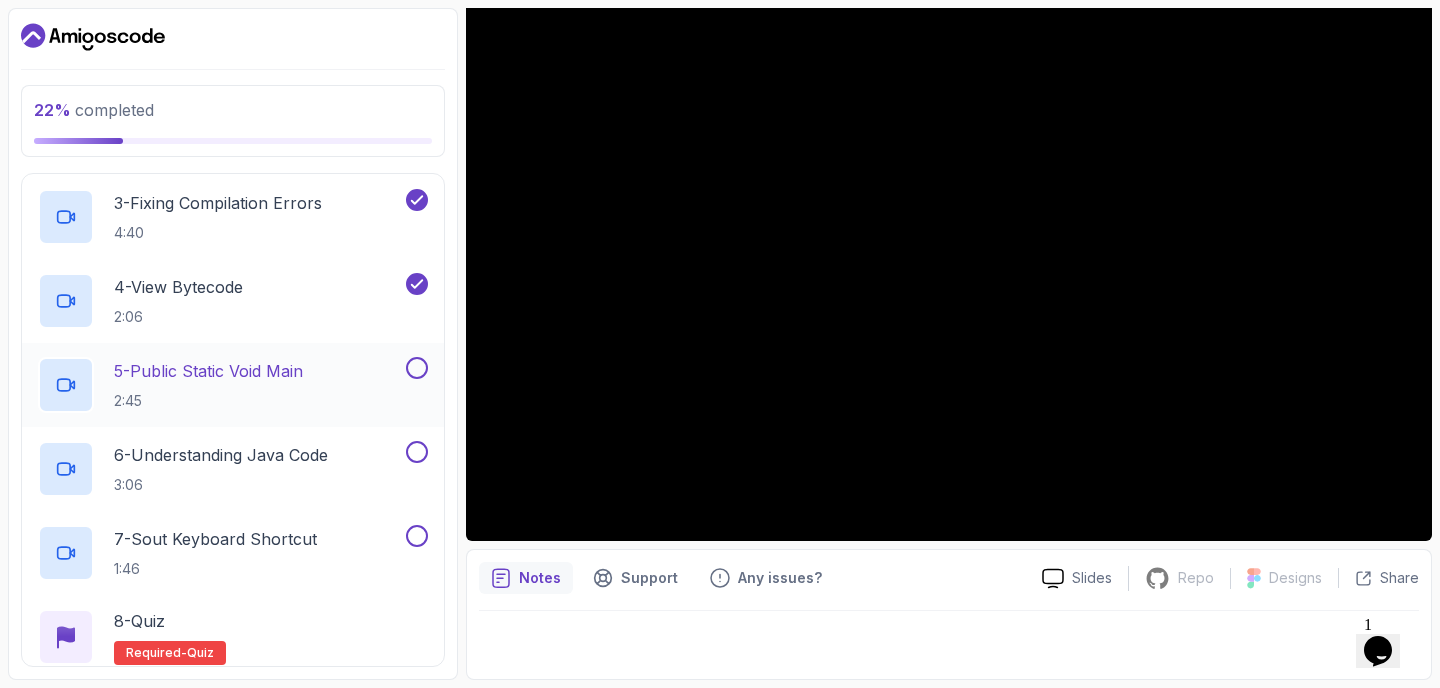 click on "2:45" at bounding box center (208, 401) 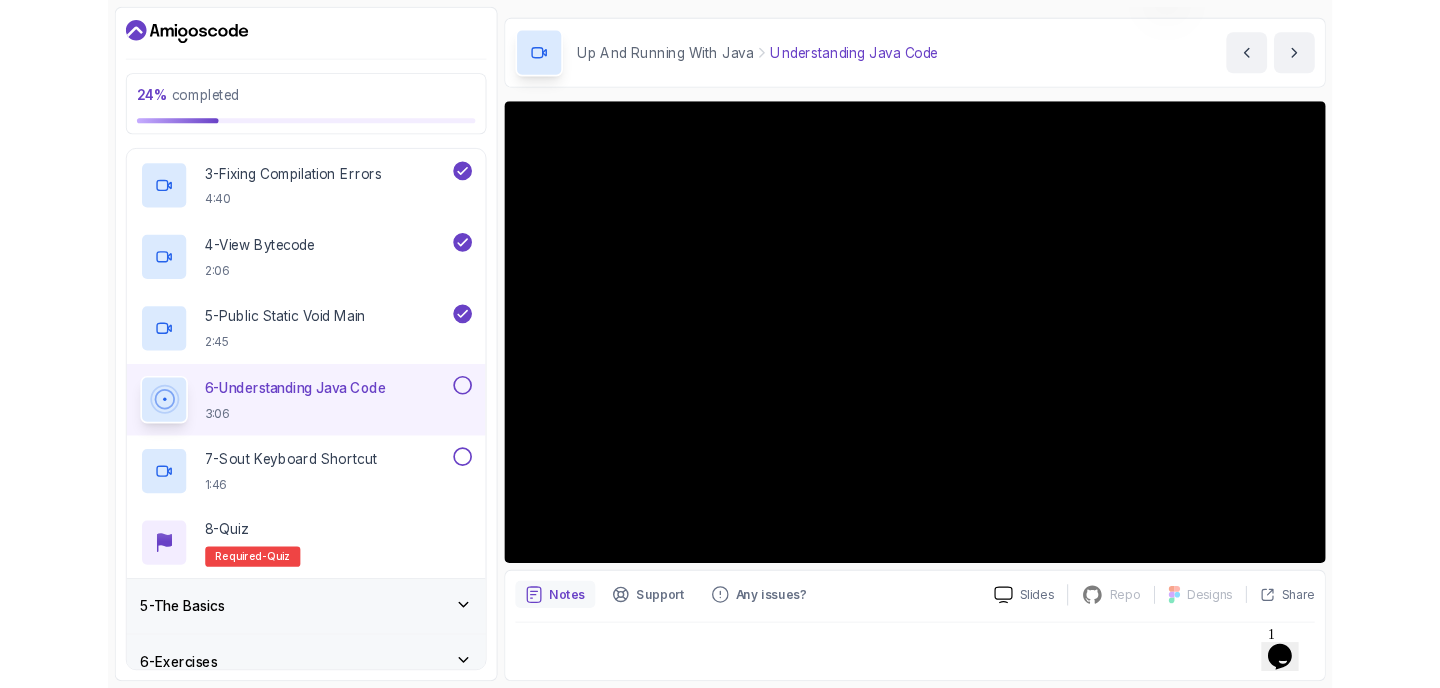 scroll, scrollTop: 0, scrollLeft: 0, axis: both 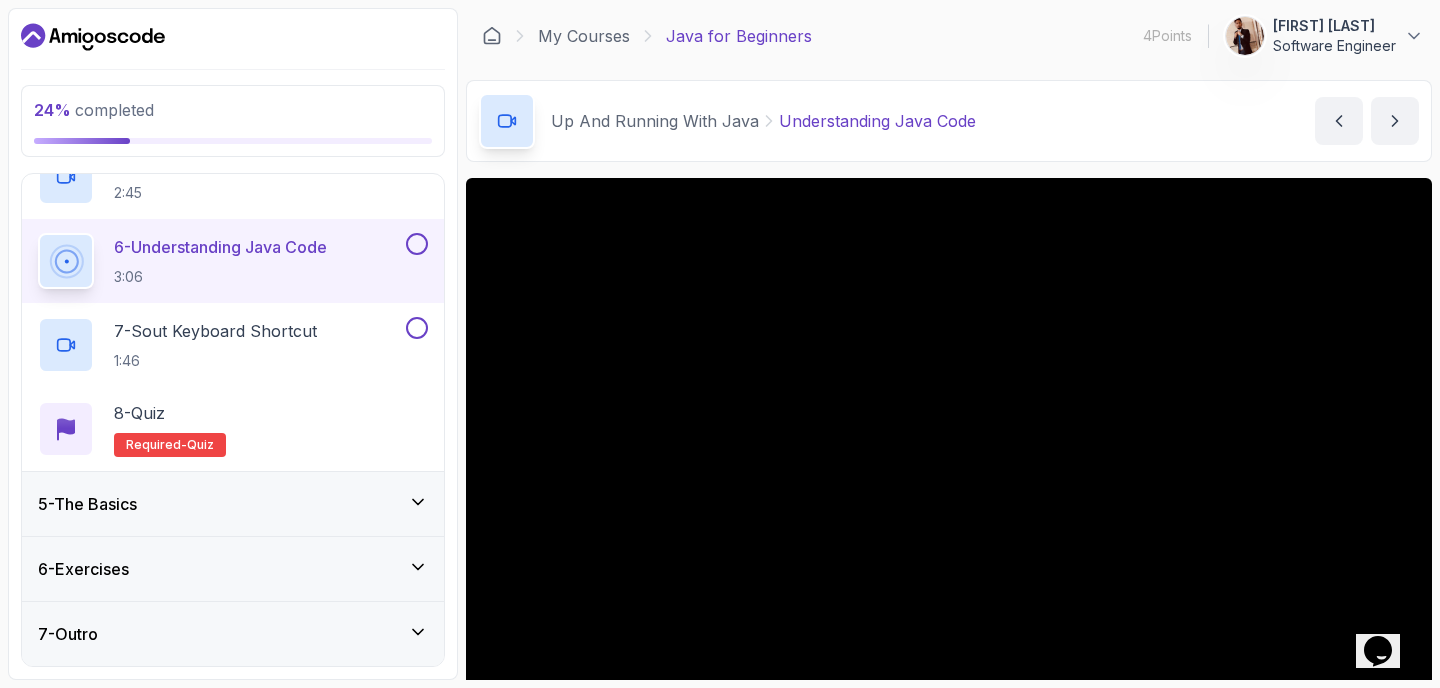 click on "5  -  The Basics" at bounding box center (233, 504) 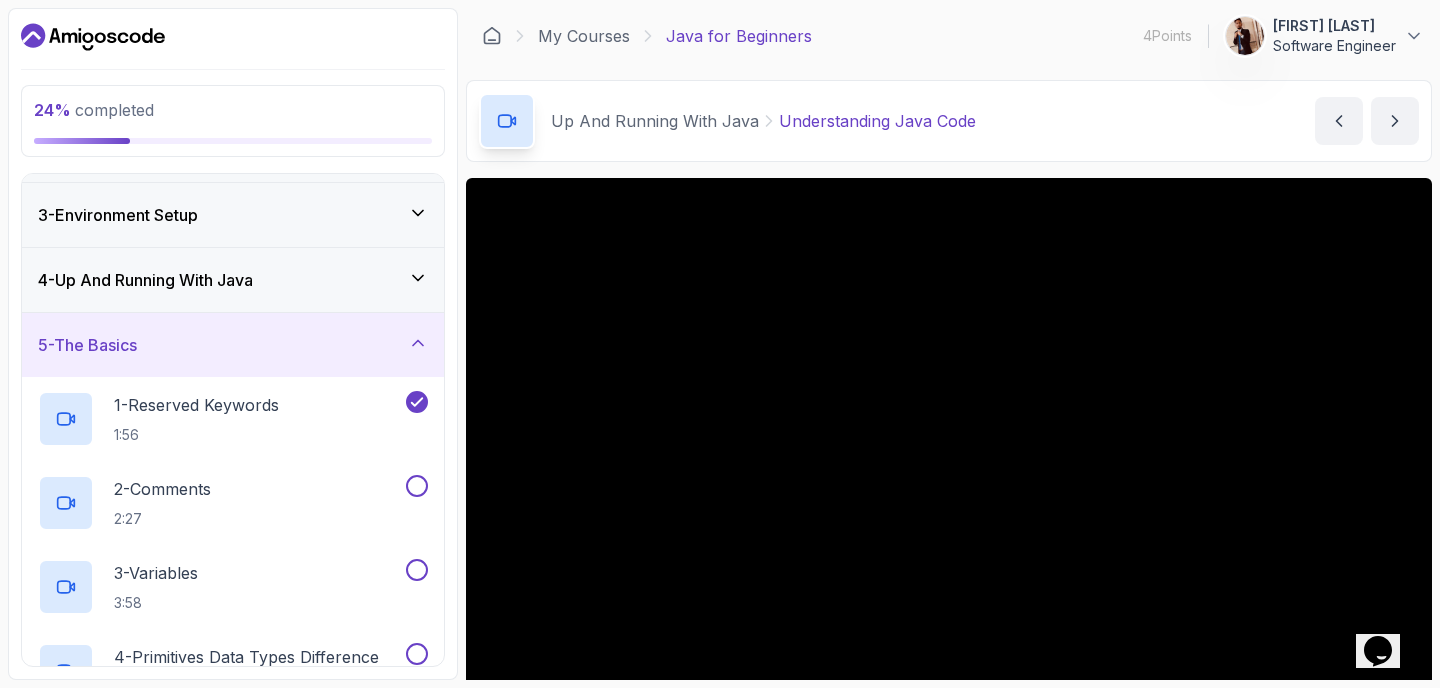 scroll, scrollTop: 132, scrollLeft: 0, axis: vertical 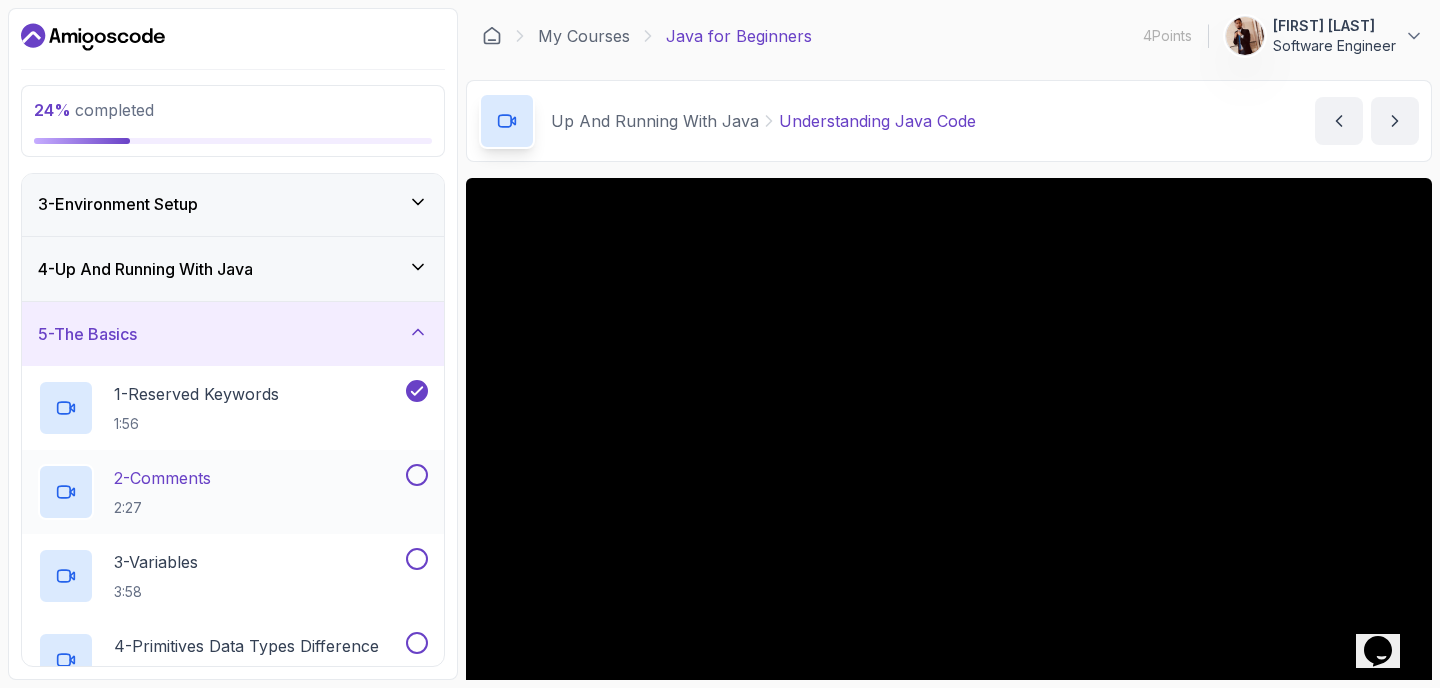click on "2  -  Comments 2:27" at bounding box center (233, 492) 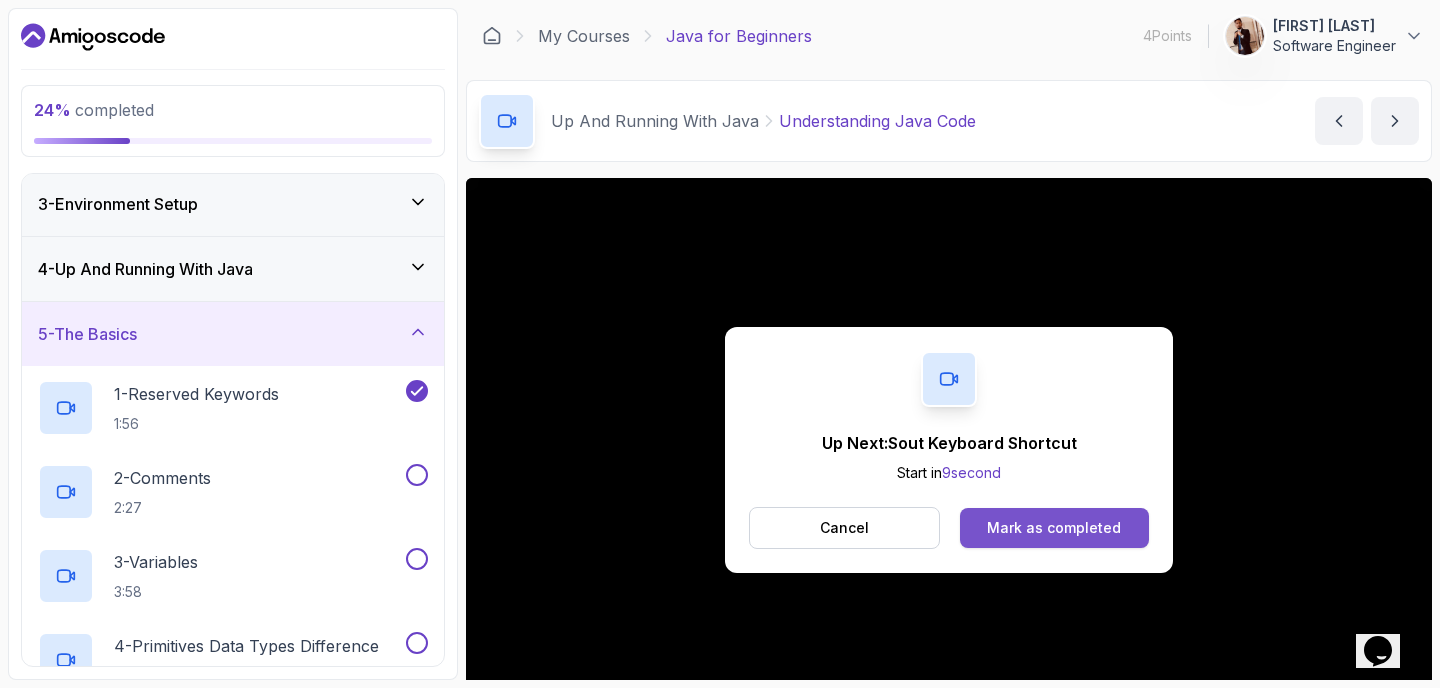 click on "Mark as completed" at bounding box center (1054, 528) 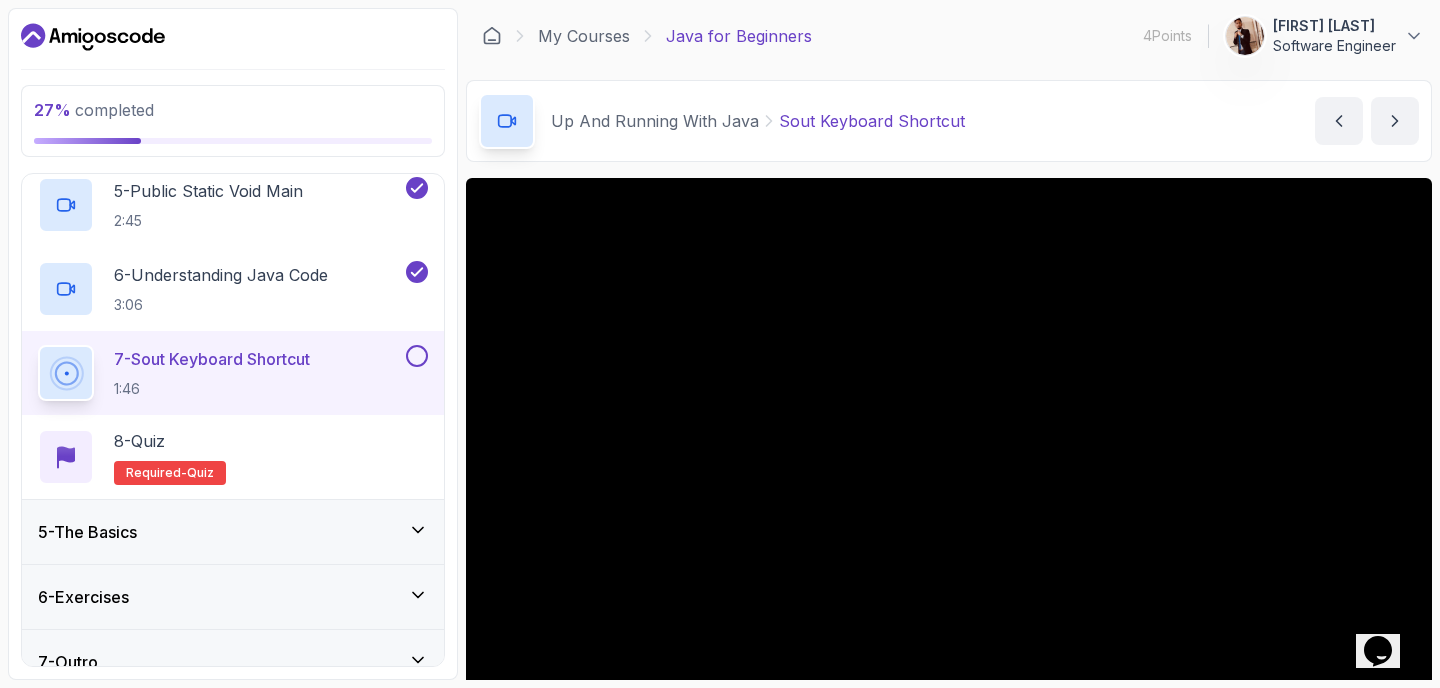 scroll, scrollTop: 634, scrollLeft: 0, axis: vertical 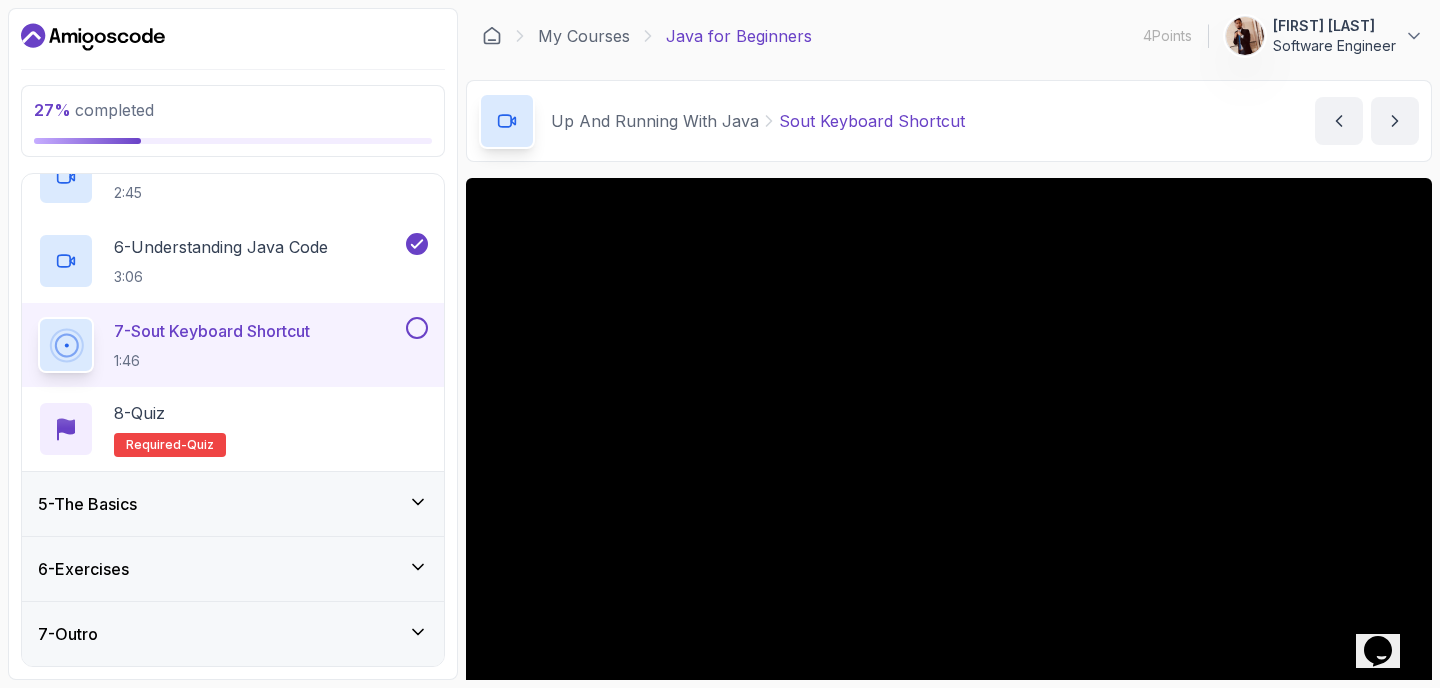 click on "5  -  The Basics" at bounding box center [233, 504] 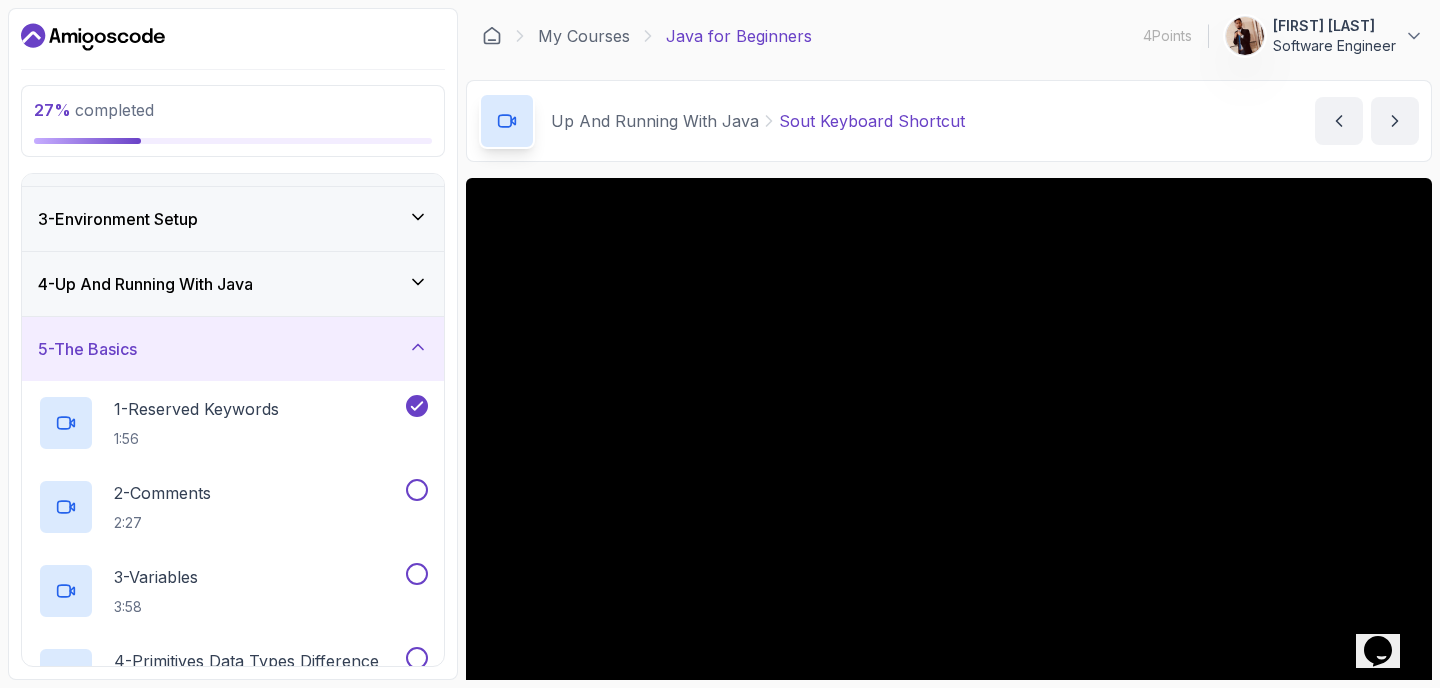 scroll, scrollTop: 136, scrollLeft: 0, axis: vertical 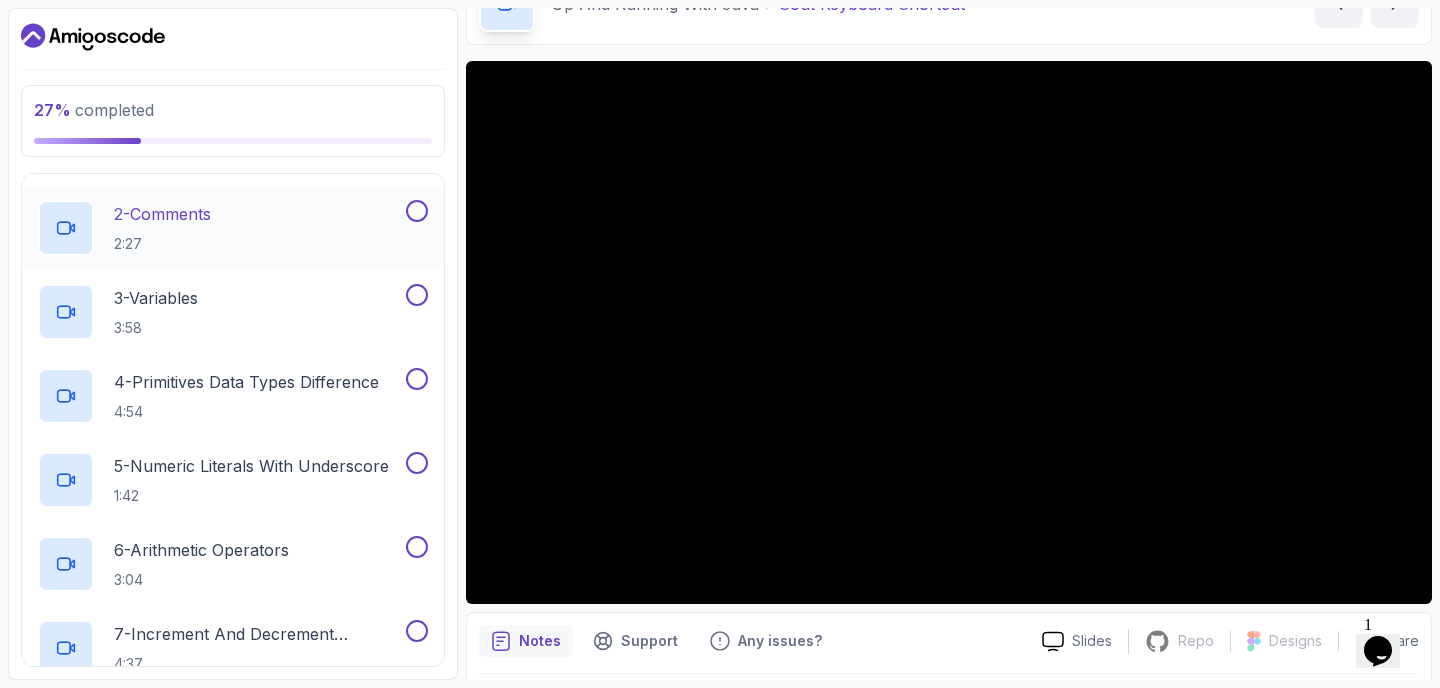 click on "2  -  Comments 2:27" at bounding box center [220, 228] 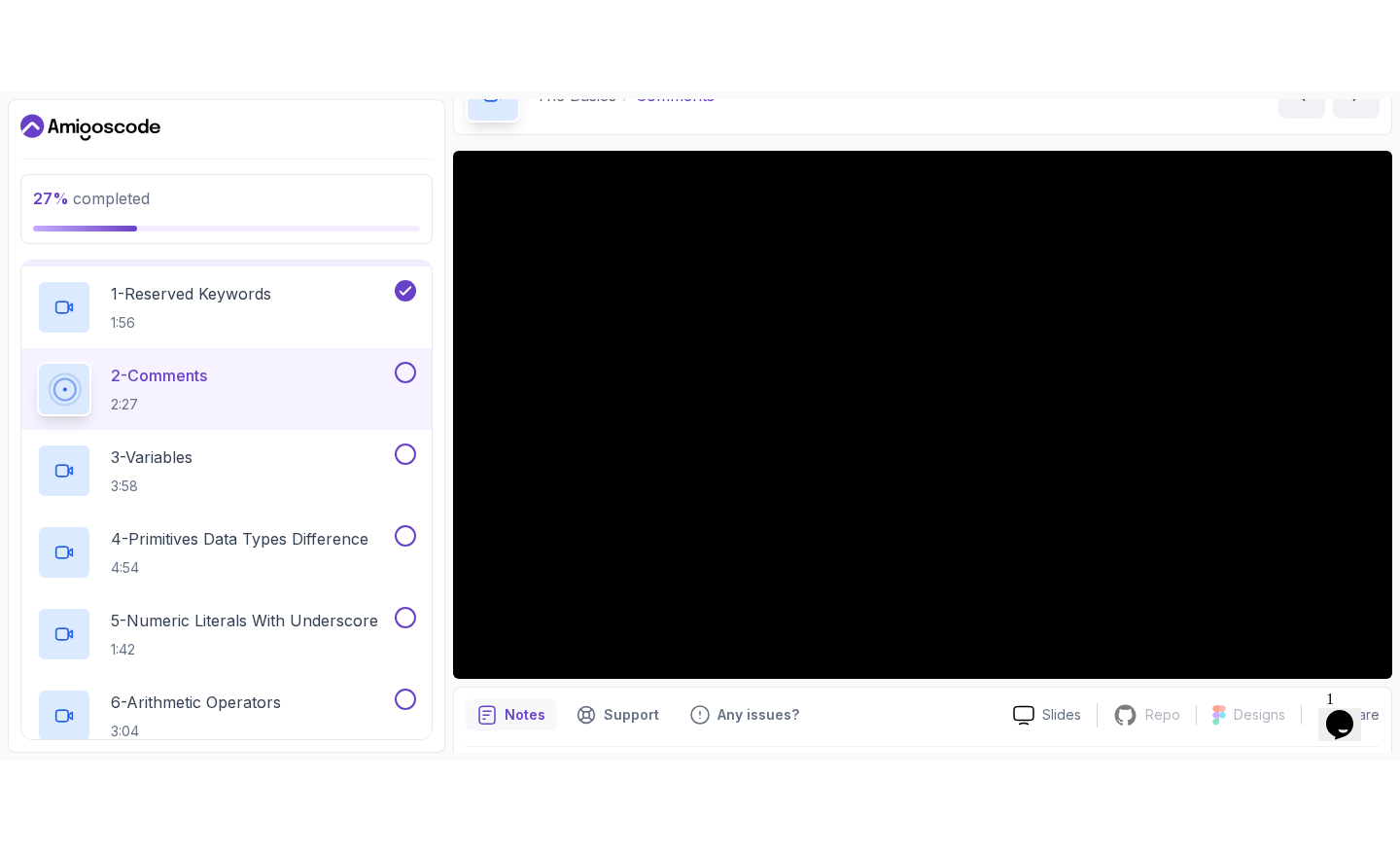scroll, scrollTop: 307, scrollLeft: 0, axis: vertical 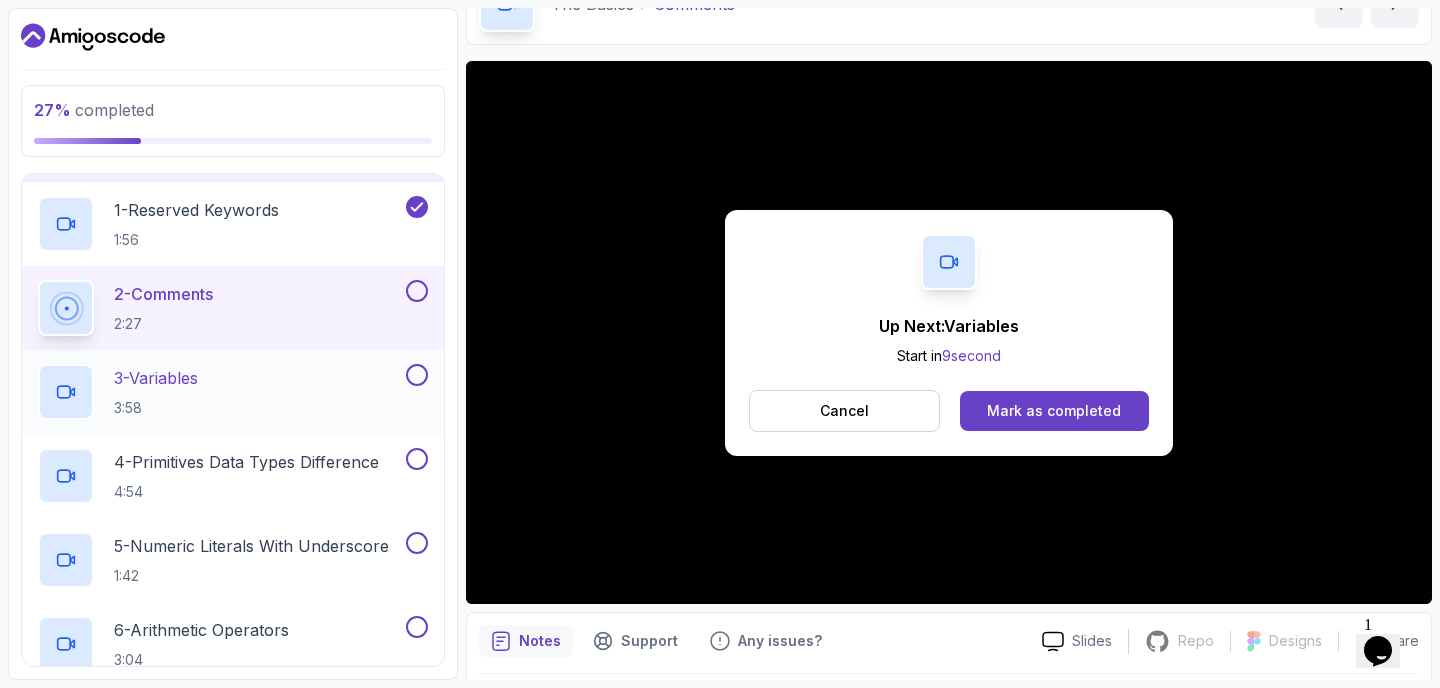 click on "3  -  Variables 3:58" at bounding box center [220, 392] 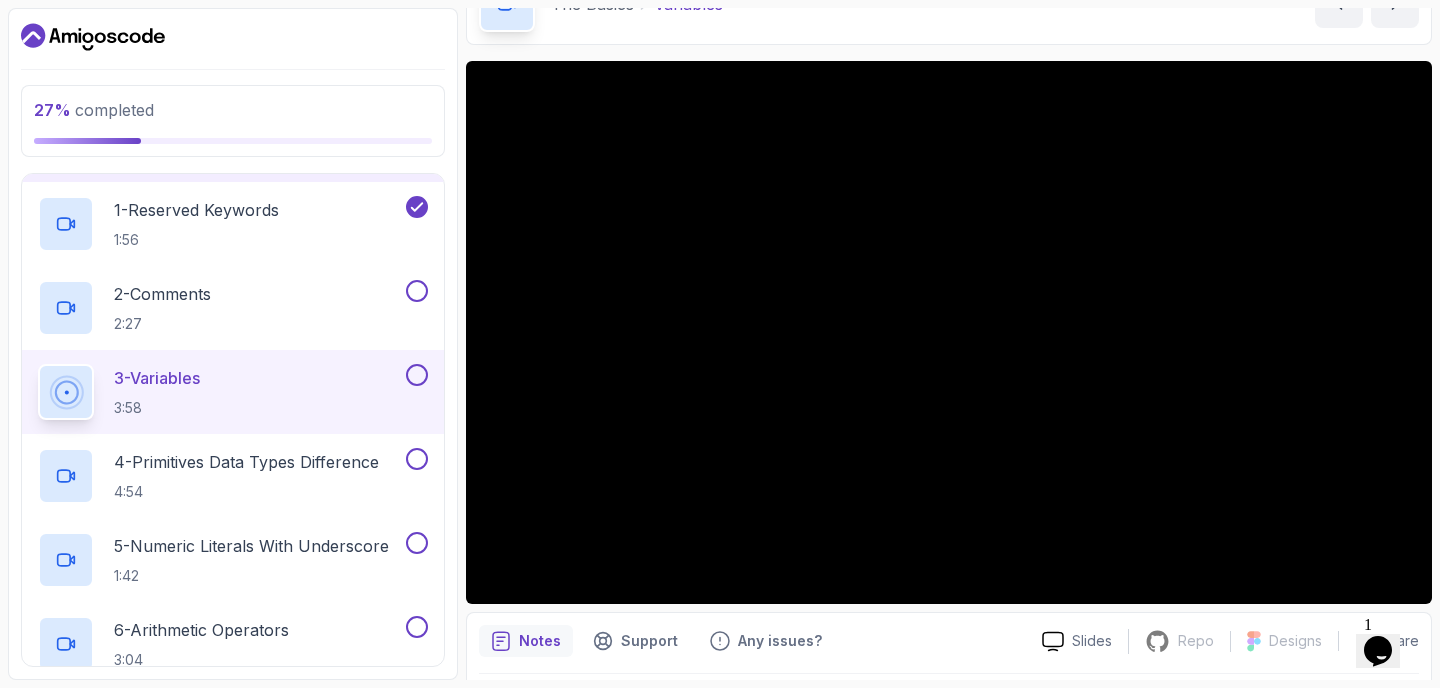 scroll, scrollTop: 0, scrollLeft: 0, axis: both 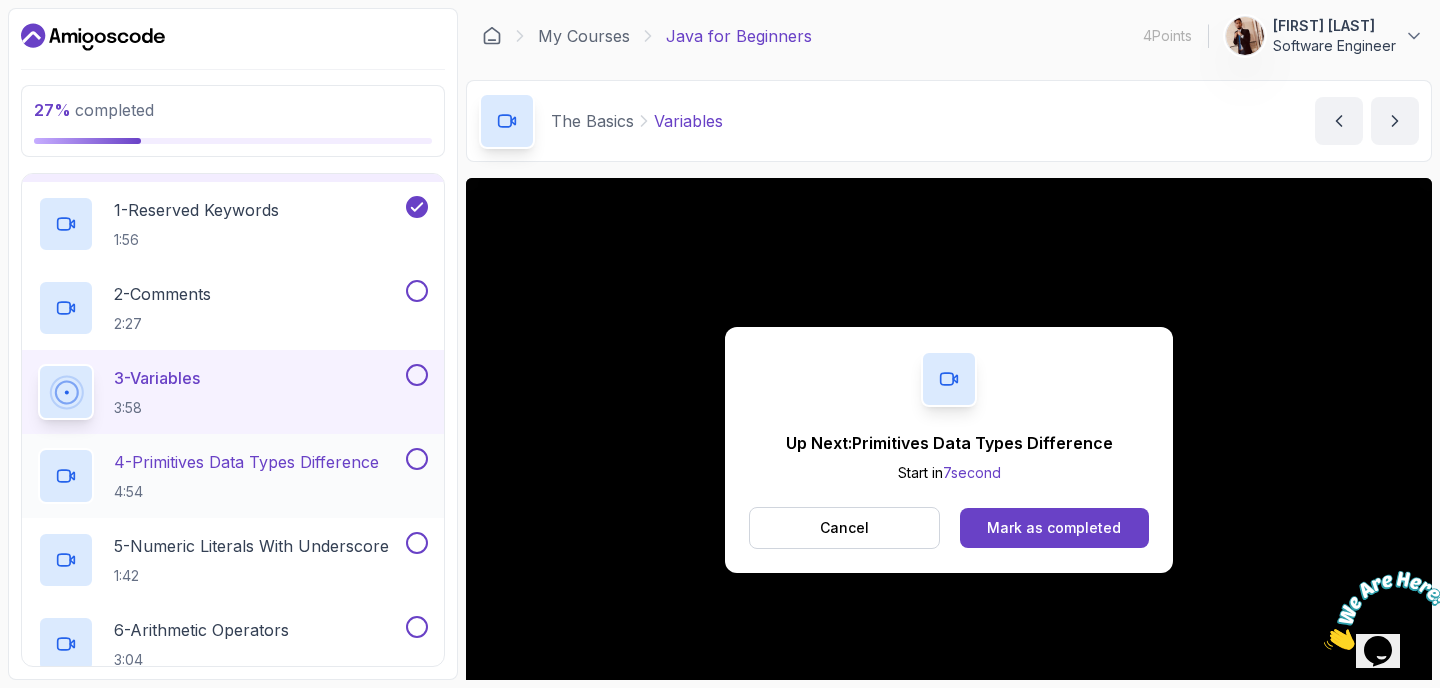 click on "4  -  Primitives Data Types Difference 4:54" at bounding box center (246, 476) 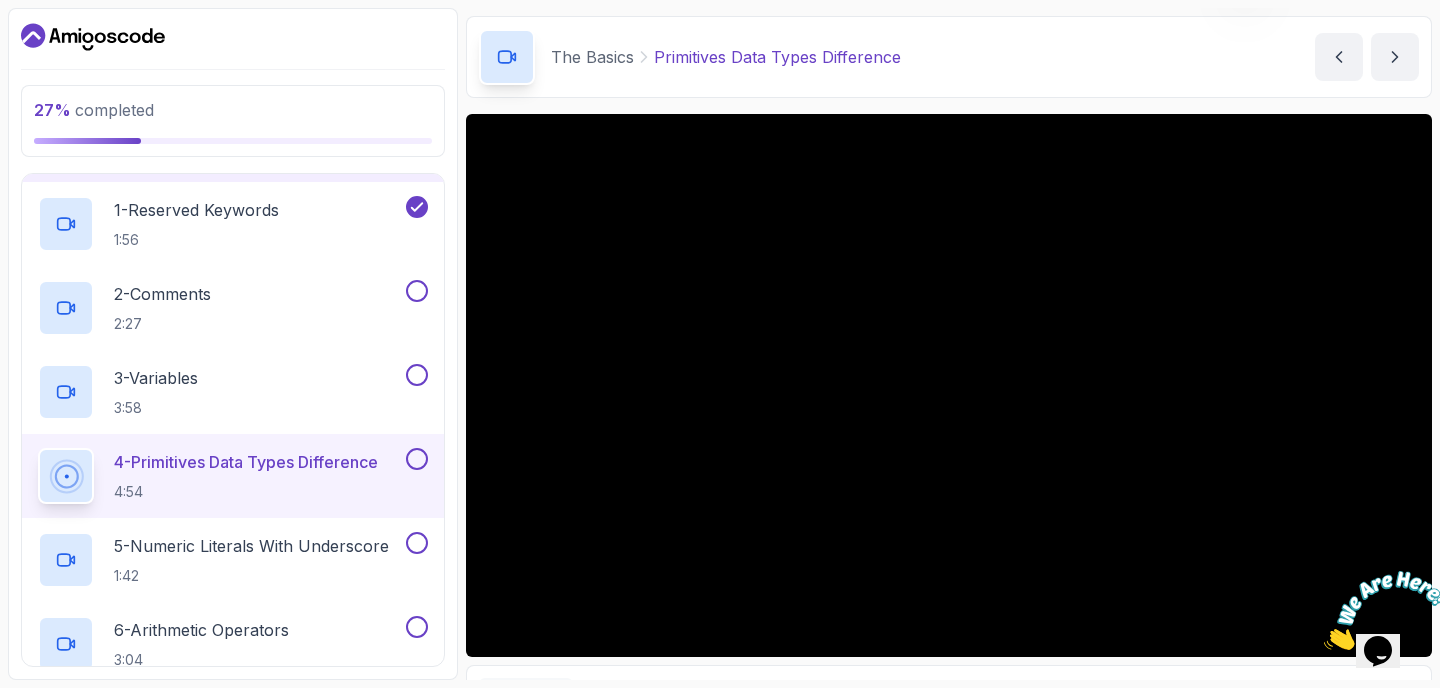scroll, scrollTop: 68, scrollLeft: 0, axis: vertical 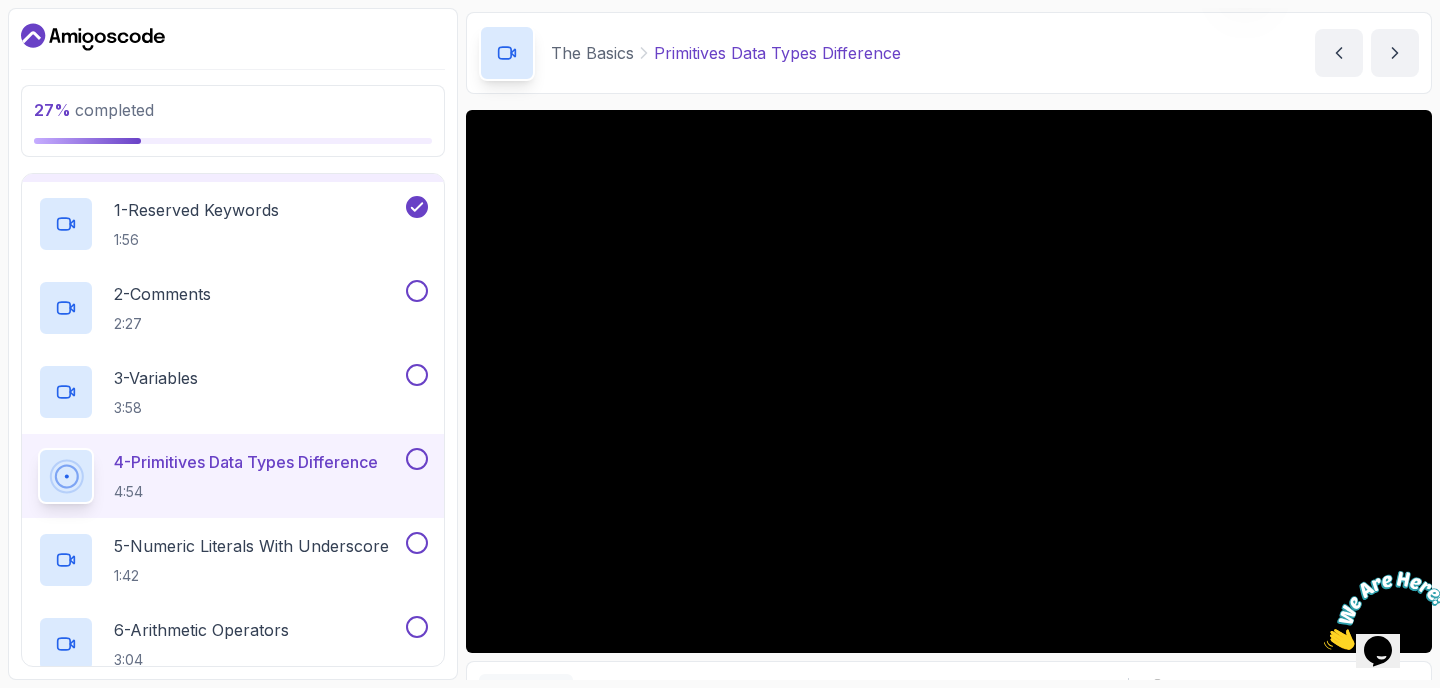click at bounding box center [1324, 644] 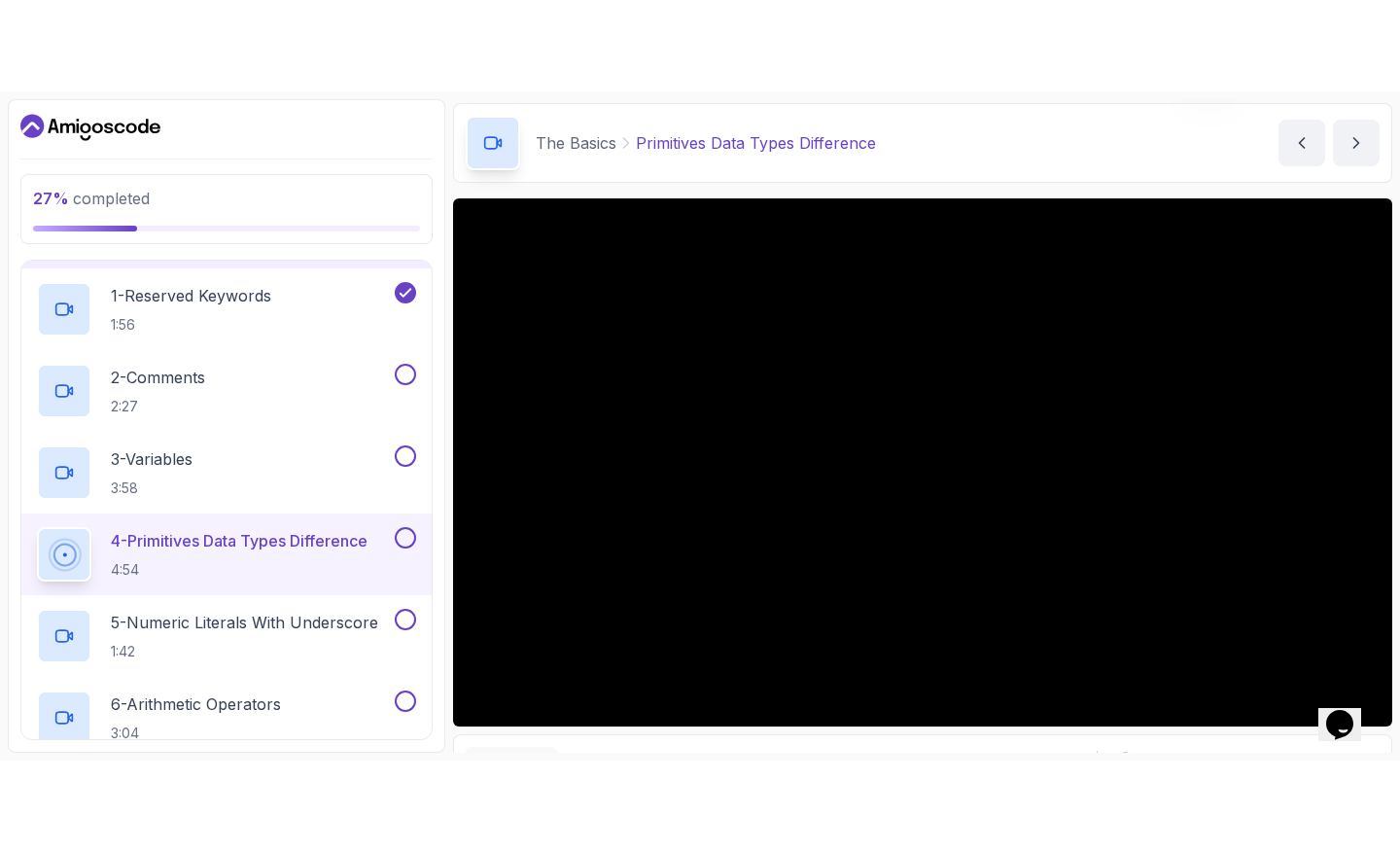 scroll, scrollTop: 194, scrollLeft: 0, axis: vertical 